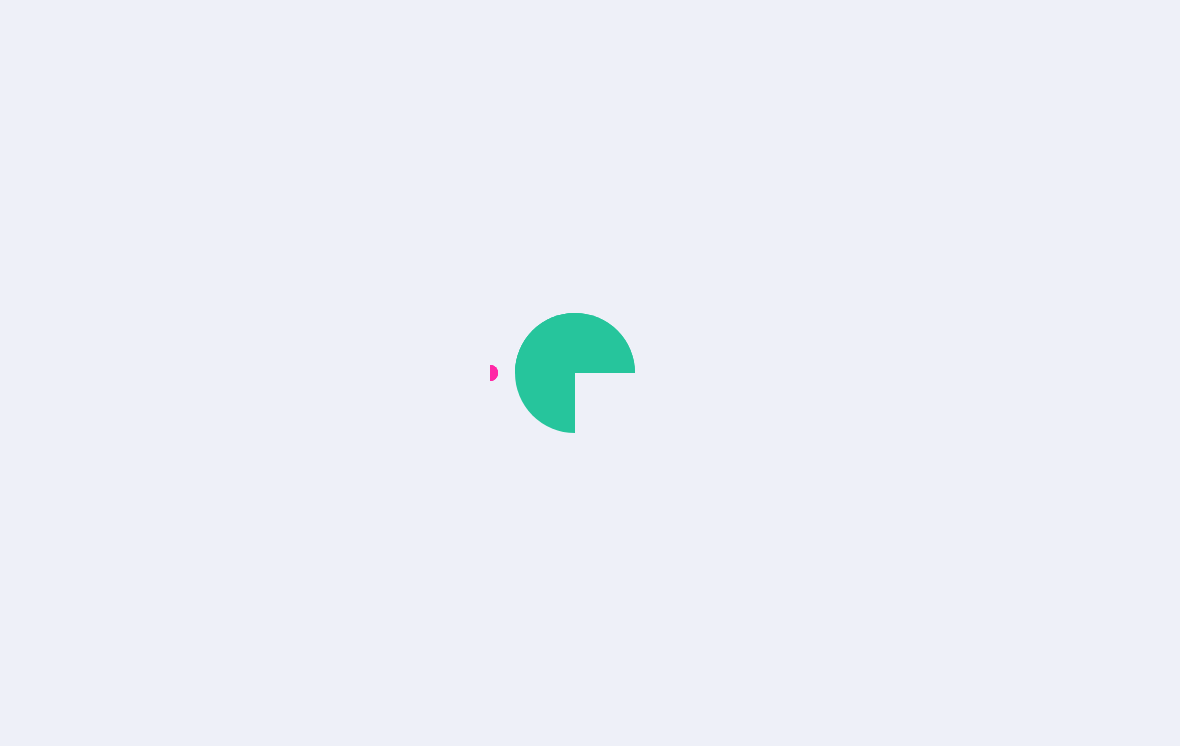 scroll, scrollTop: 0, scrollLeft: 0, axis: both 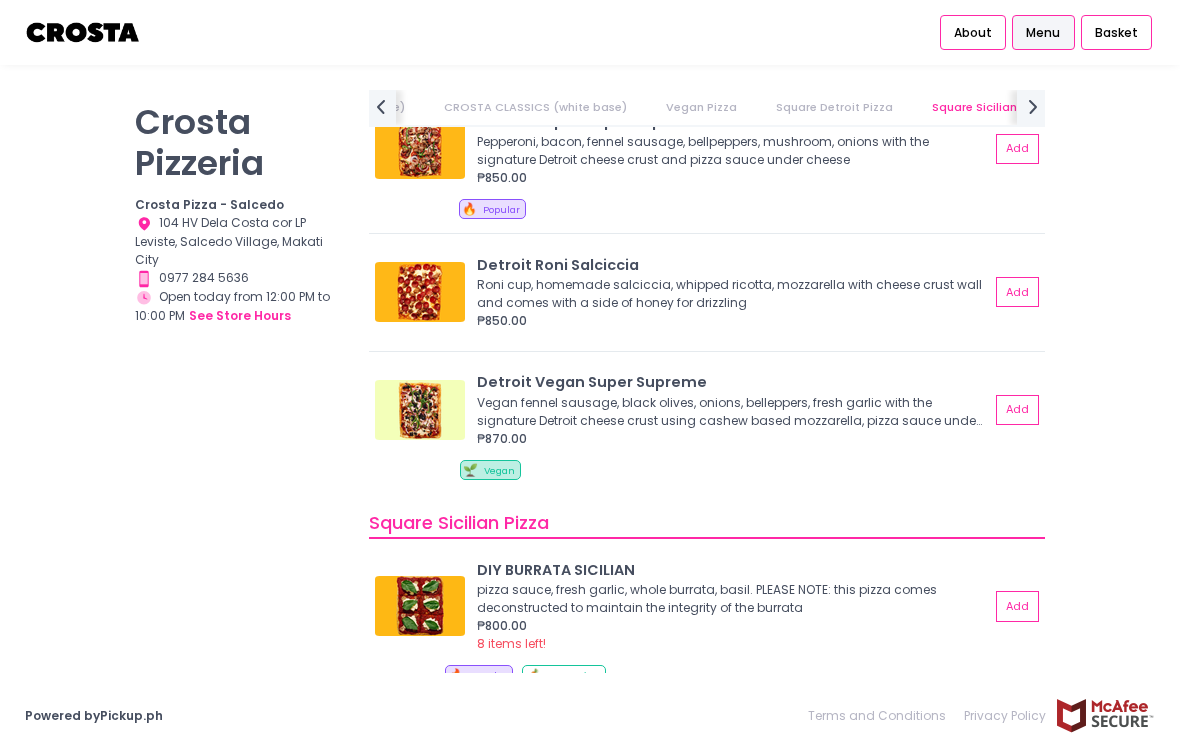 click on "Add" at bounding box center [1017, 292] 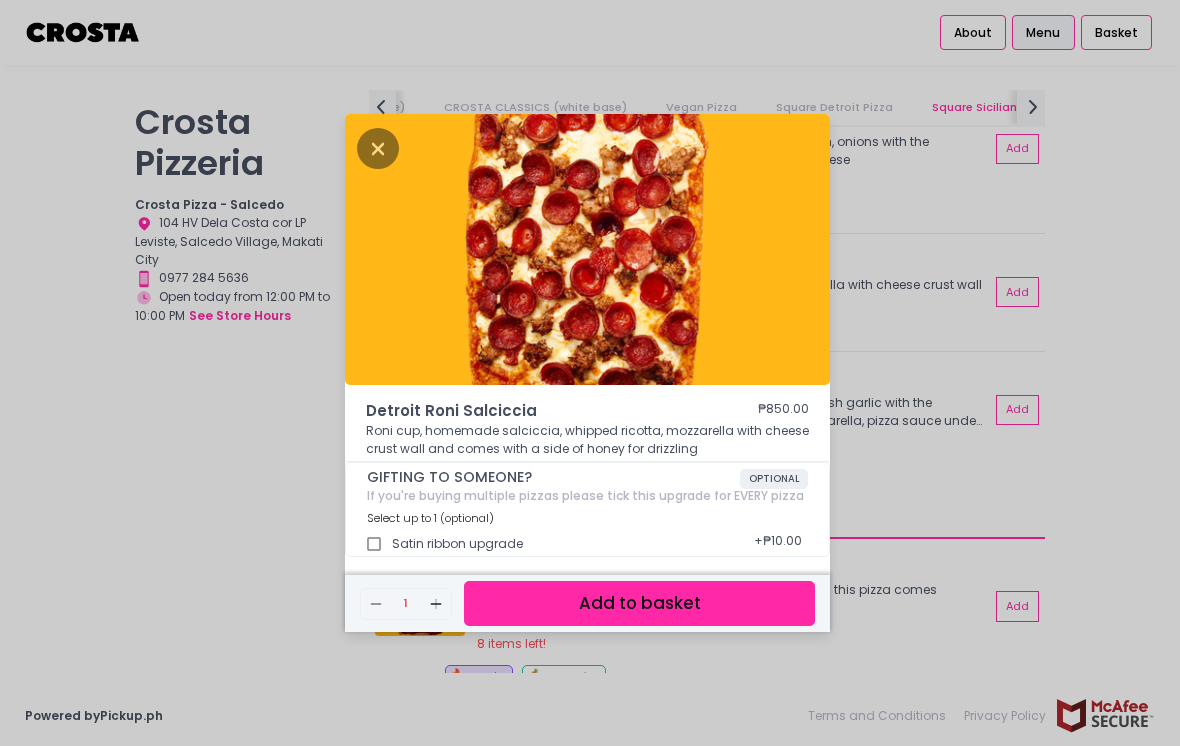 click on "Add to basket" at bounding box center (639, 603) 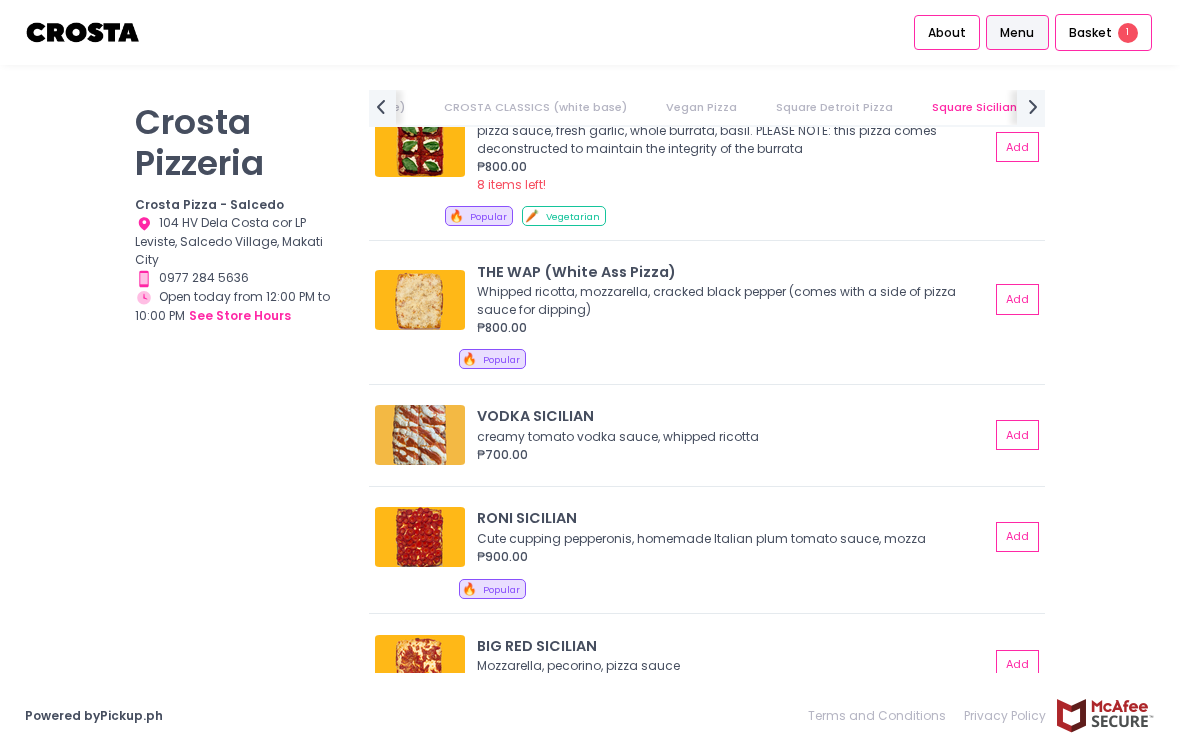 scroll, scrollTop: 2876, scrollLeft: 0, axis: vertical 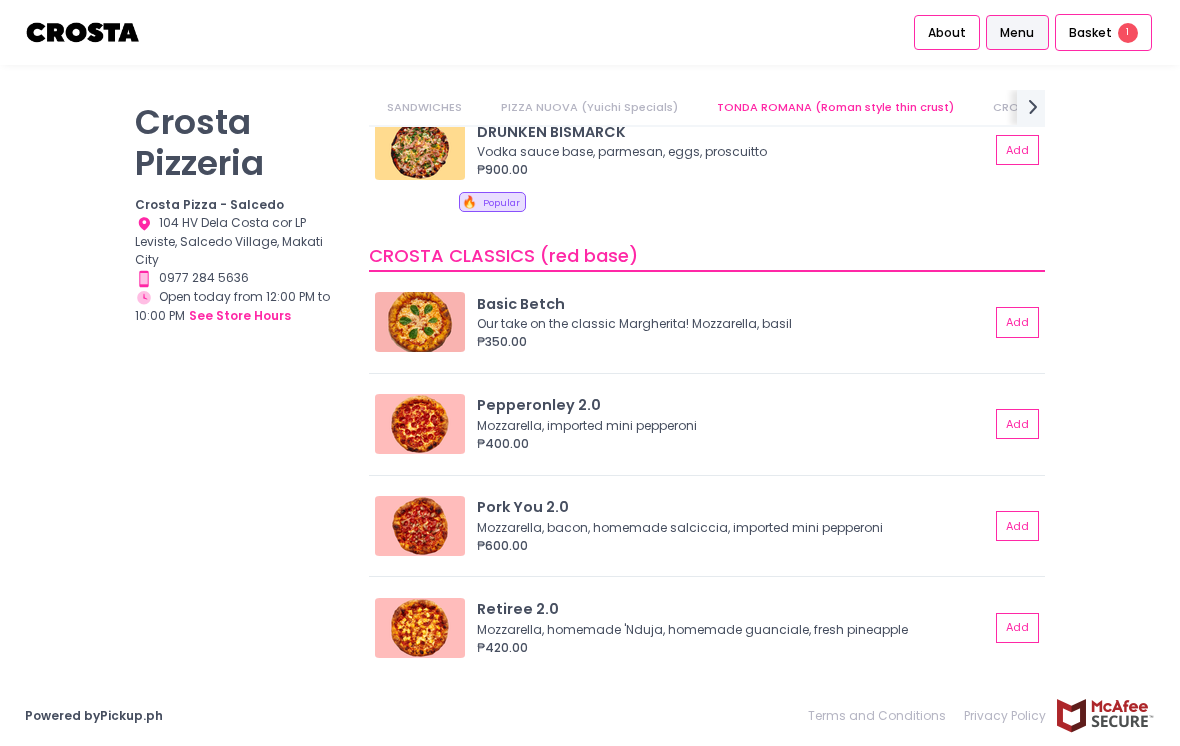 click on "Add" at bounding box center [1017, 322] 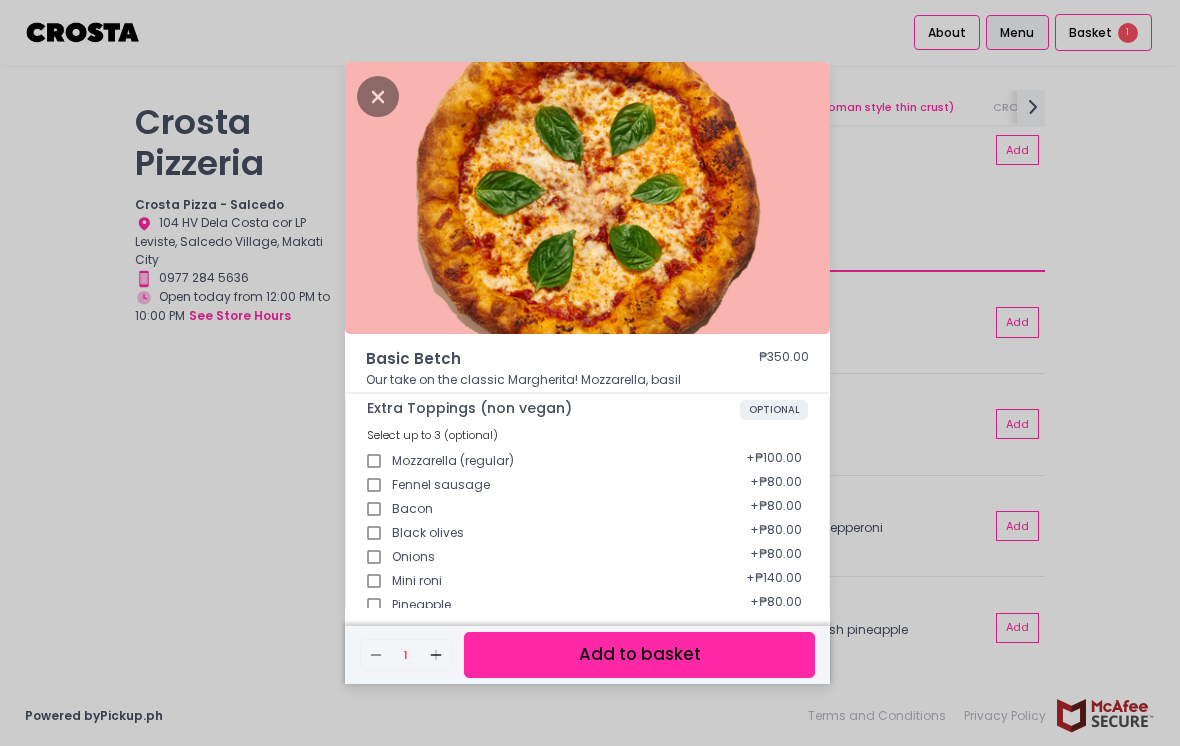 click on "Remove Created with Sketch. 1 Add Created with Sketch. Add to basket" at bounding box center [587, 654] 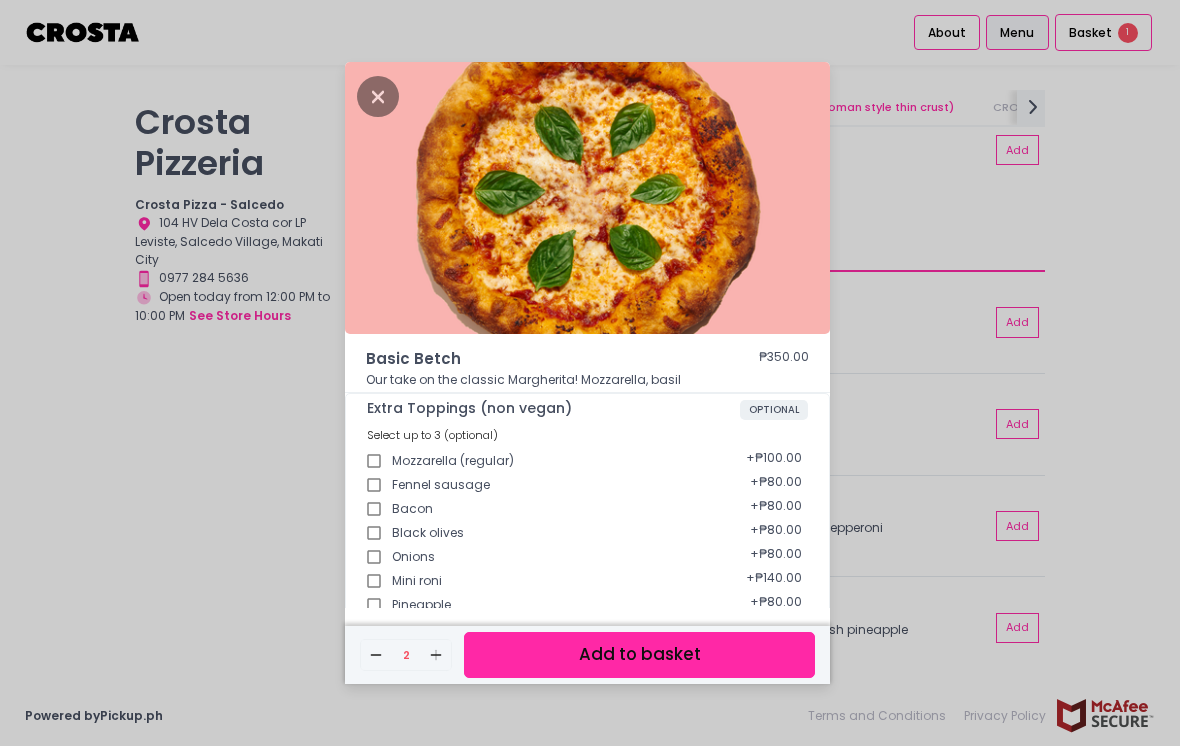 click on "Add to basket" at bounding box center [639, 654] 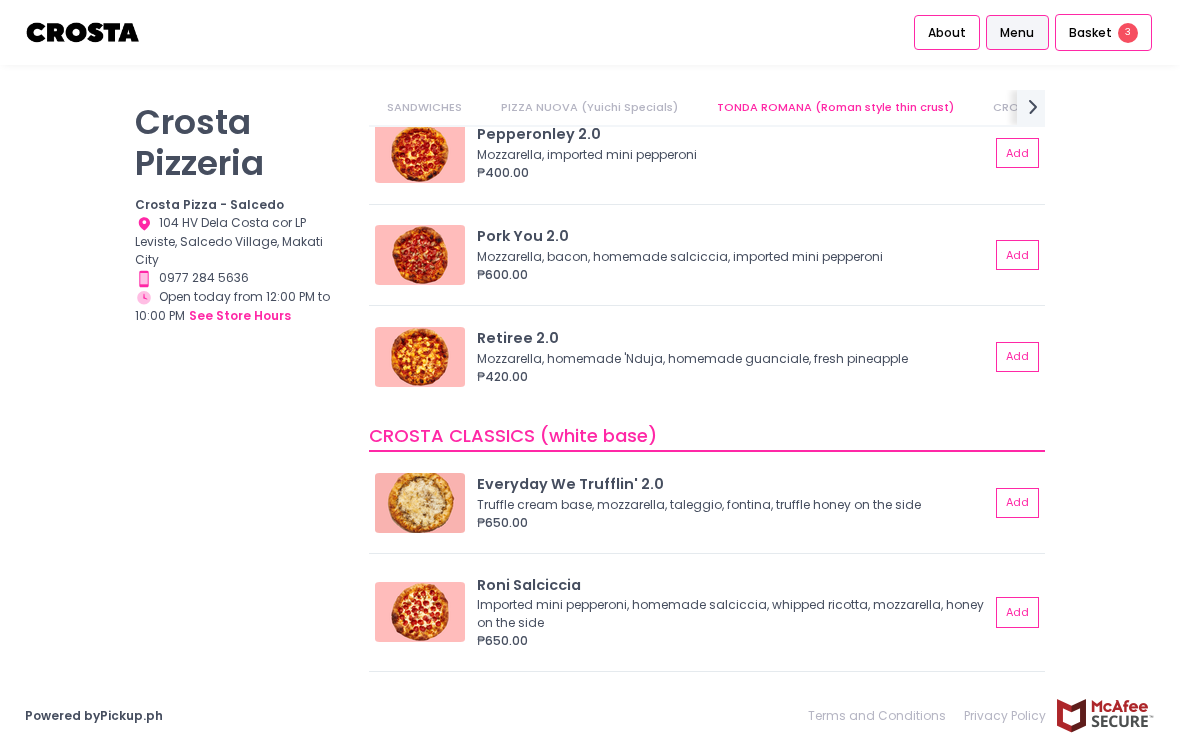 scroll, scrollTop: 1201, scrollLeft: 0, axis: vertical 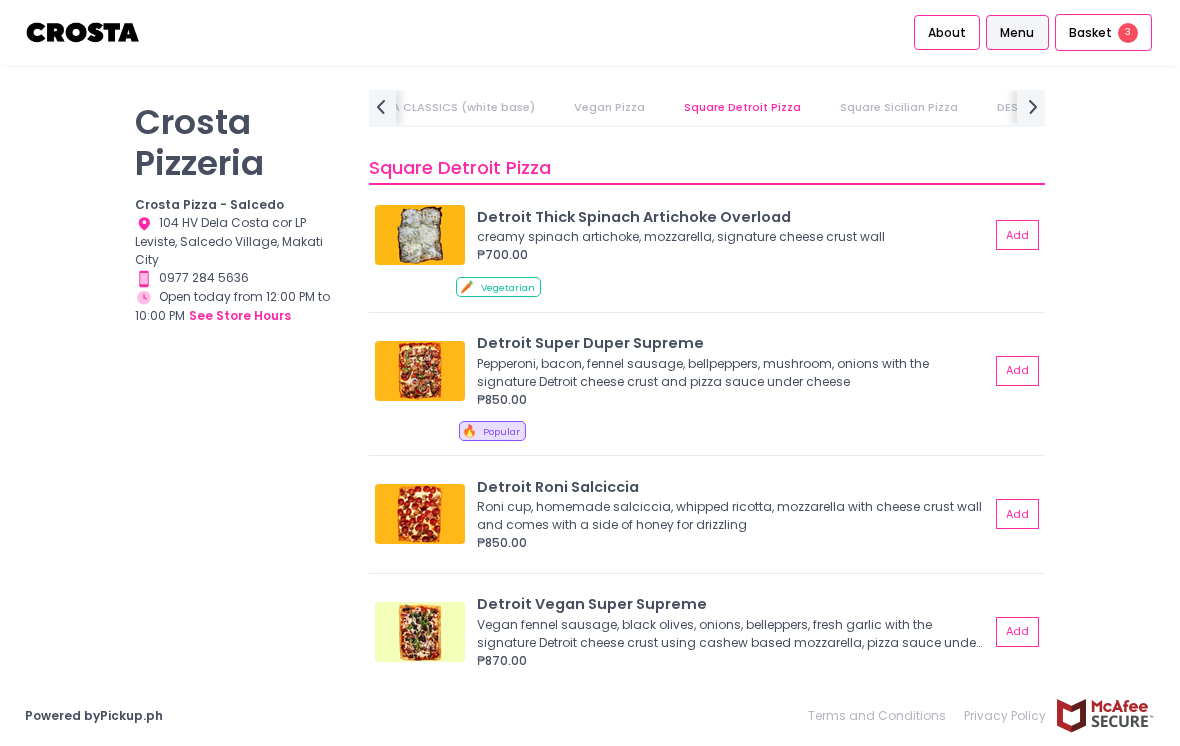 click on "Add" at bounding box center [1017, 371] 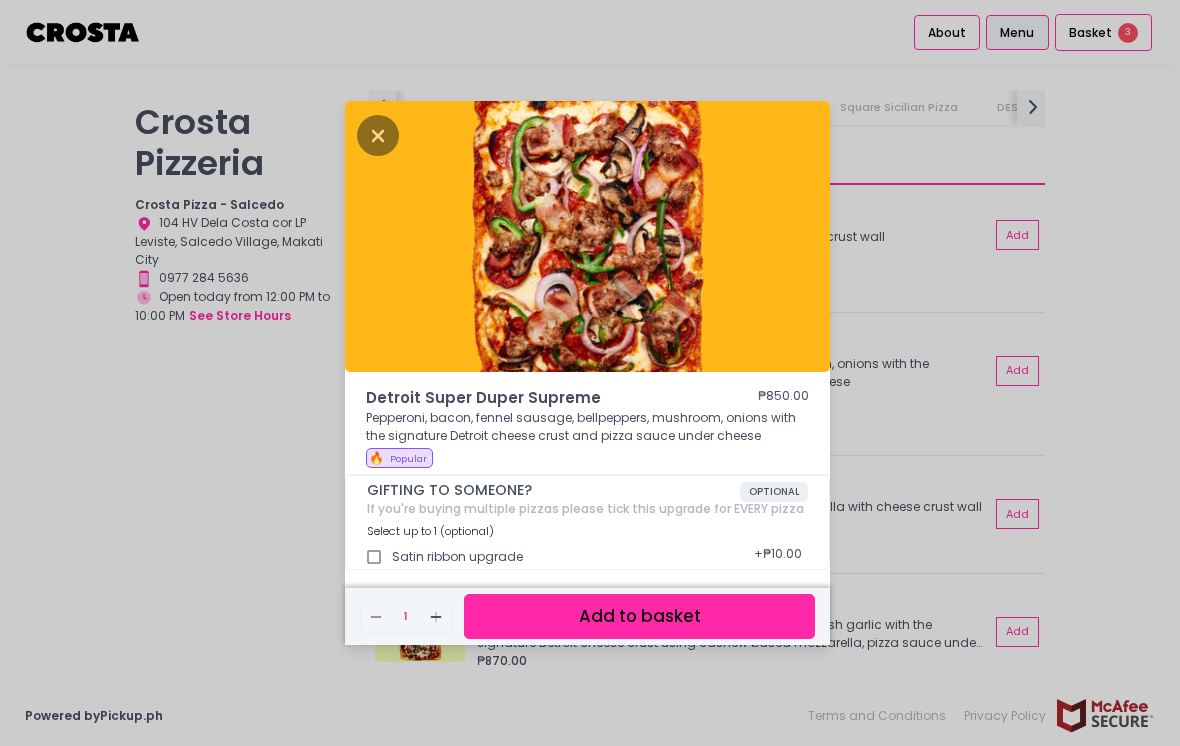 click on "Add to basket" at bounding box center [639, 616] 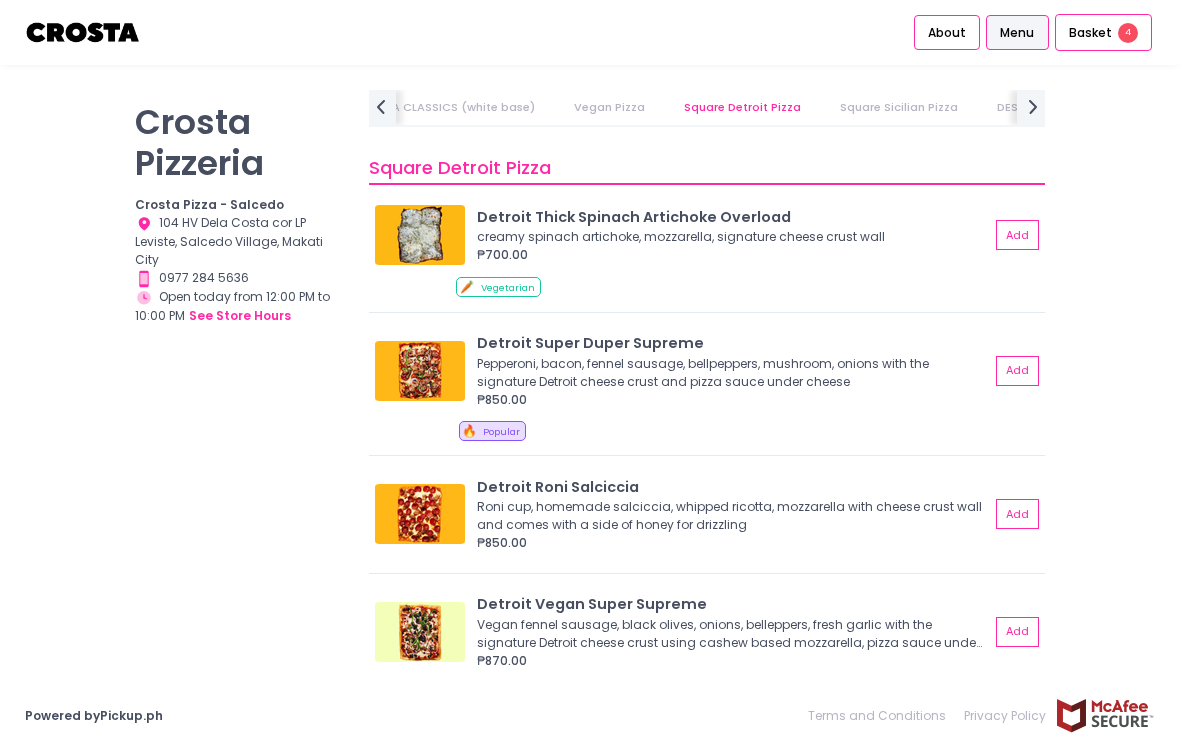 click on "Square Sicilian Pizza" at bounding box center [899, 107] 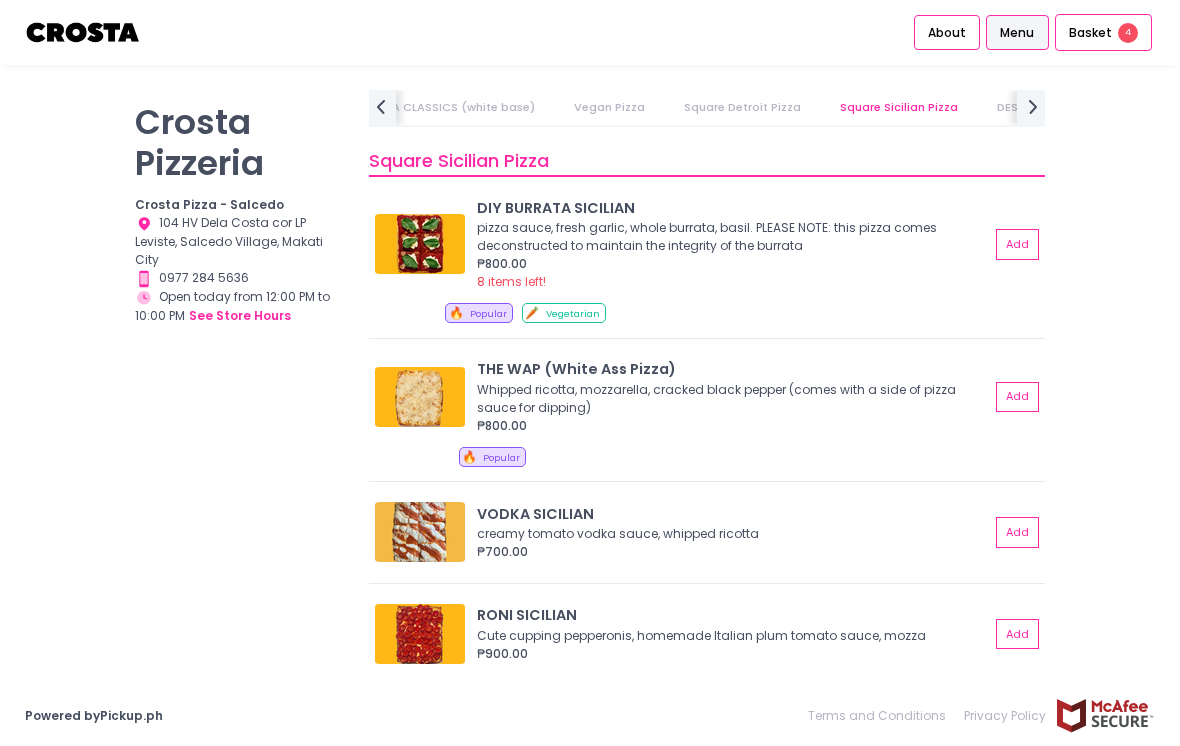 click on "DESSERTS" at bounding box center [1024, 107] 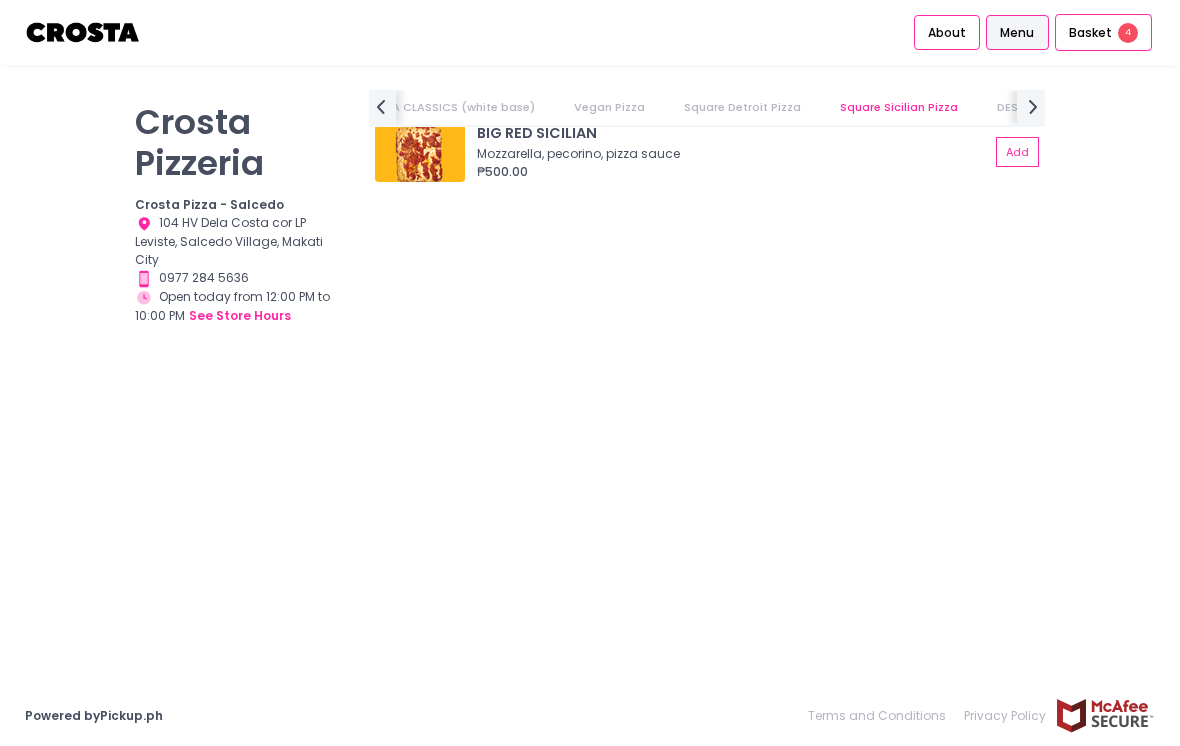 scroll, scrollTop: 0, scrollLeft: 955, axis: horizontal 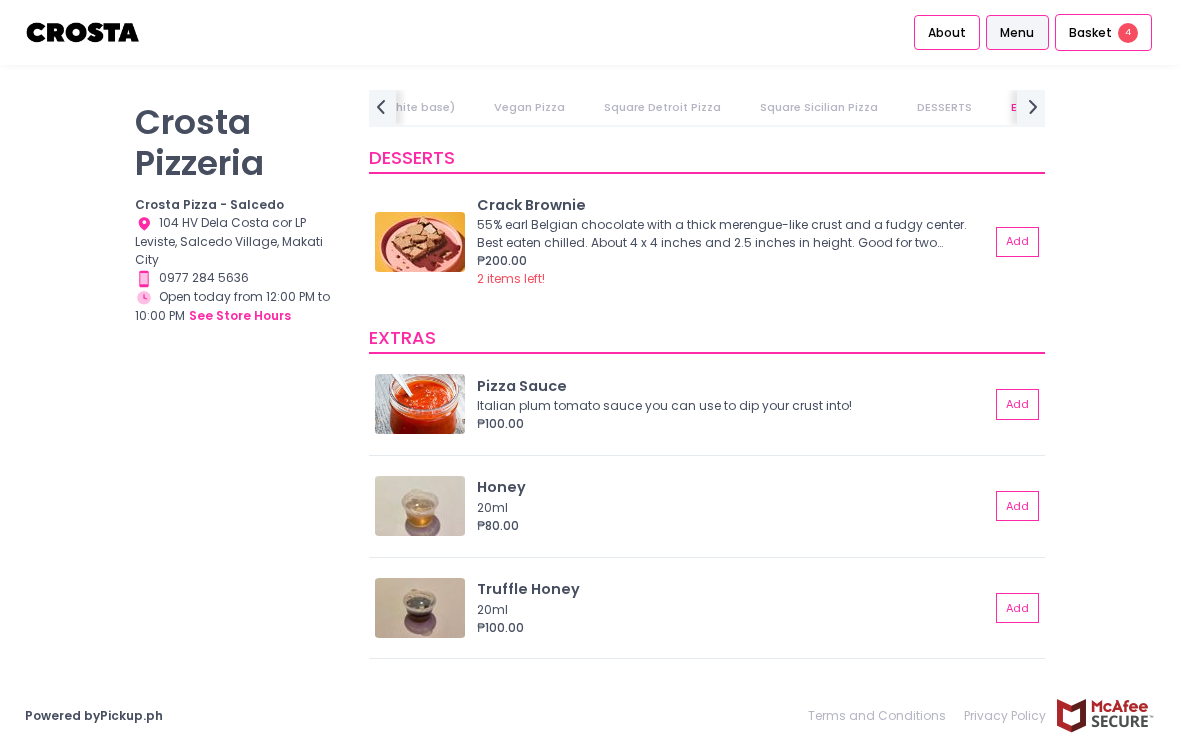 click on "next Created with Sketch." 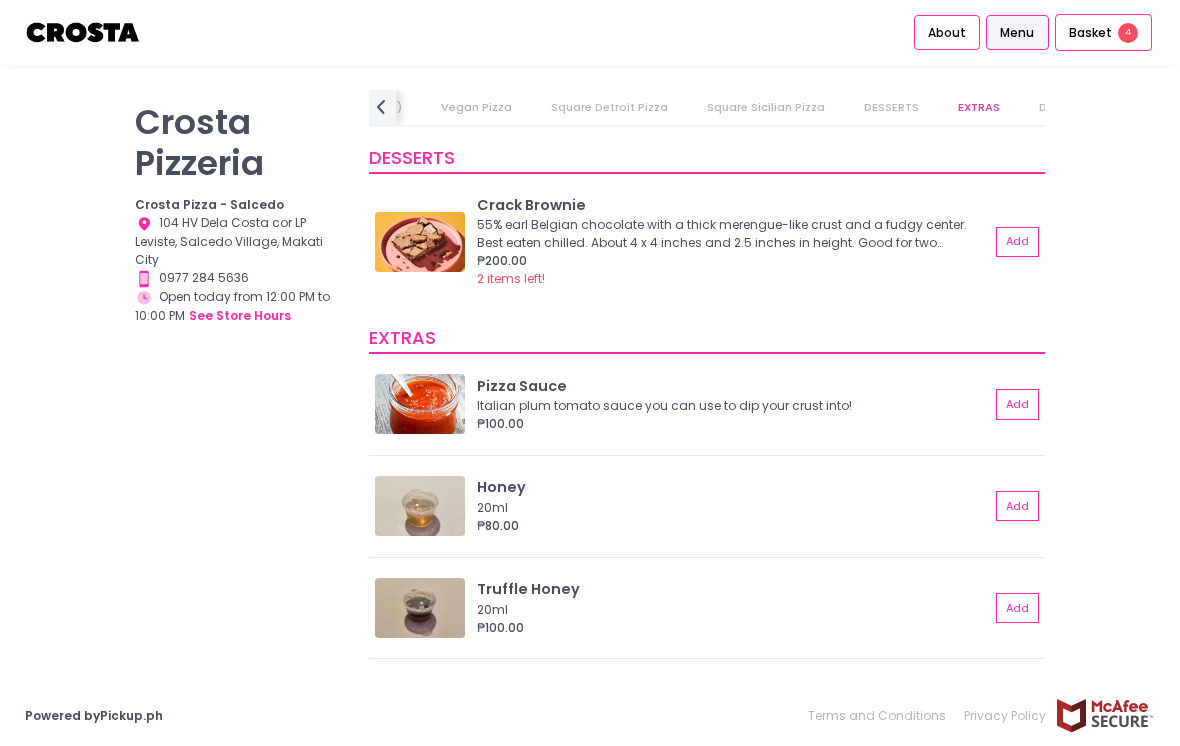 scroll, scrollTop: 0, scrollLeft: 1010, axis: horizontal 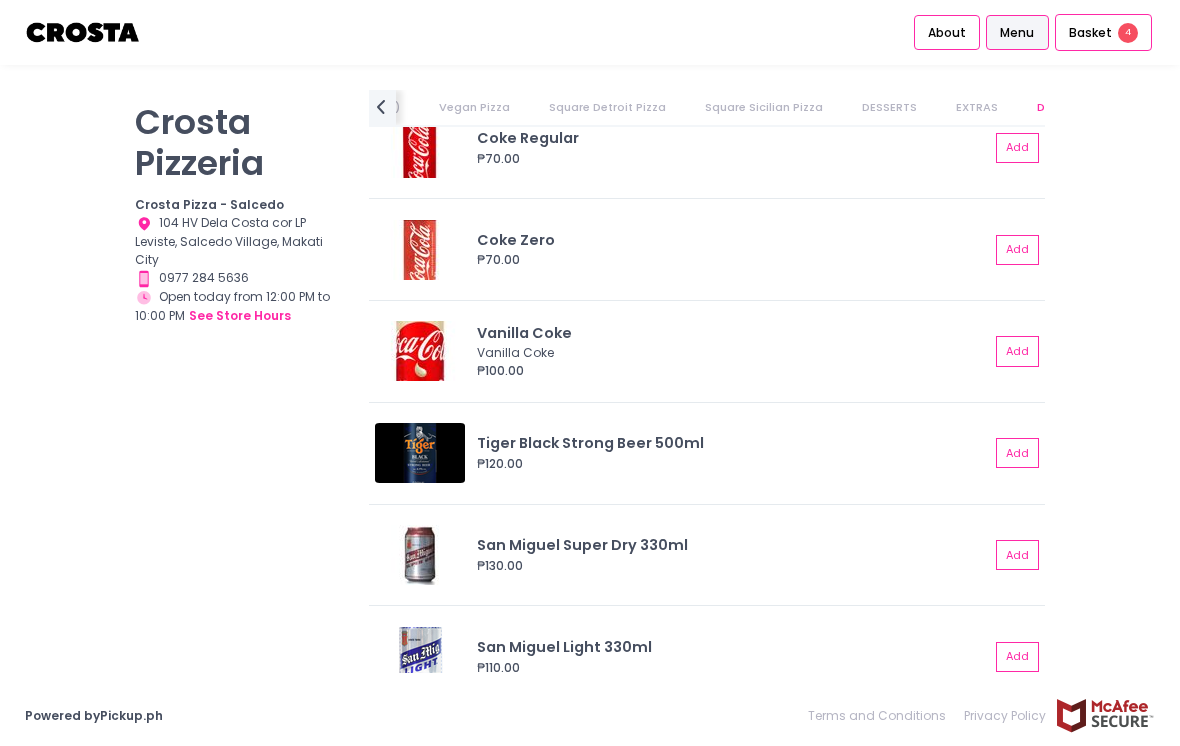 click on "Basket" at bounding box center (1090, 33) 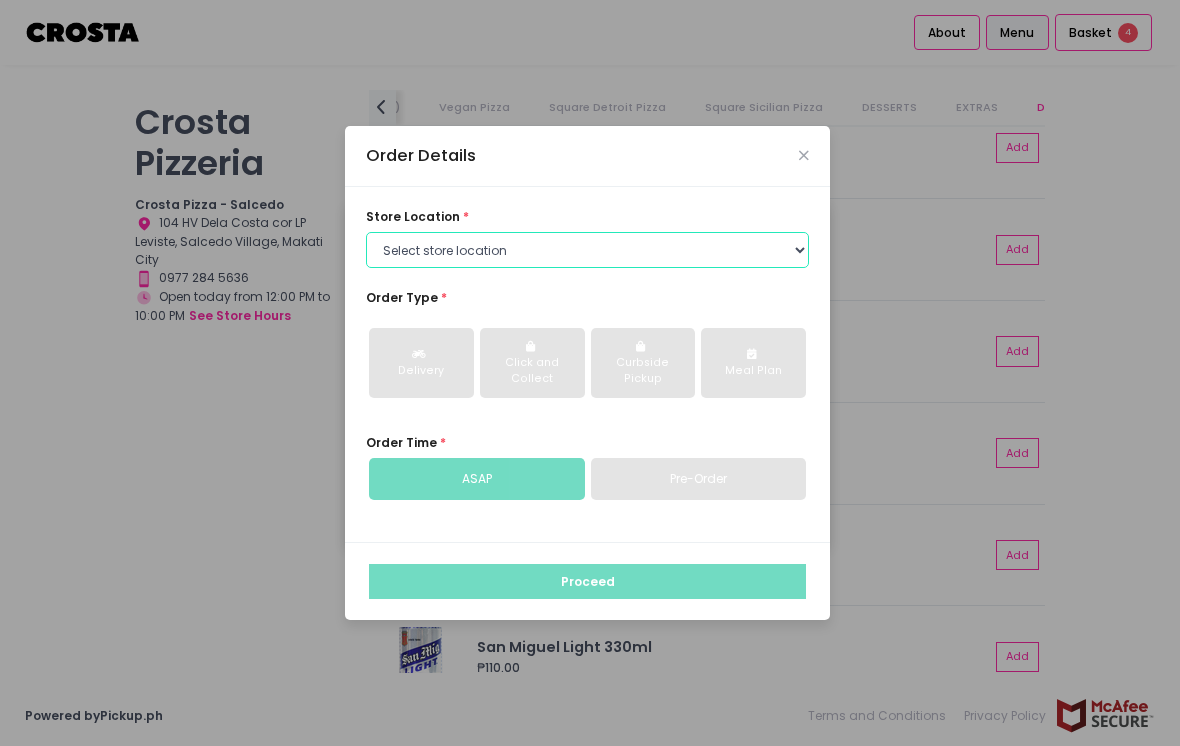 click on "Select store location Crosta Pizza - Salcedo  Crosta Pizza - San Juan" at bounding box center (587, 250) 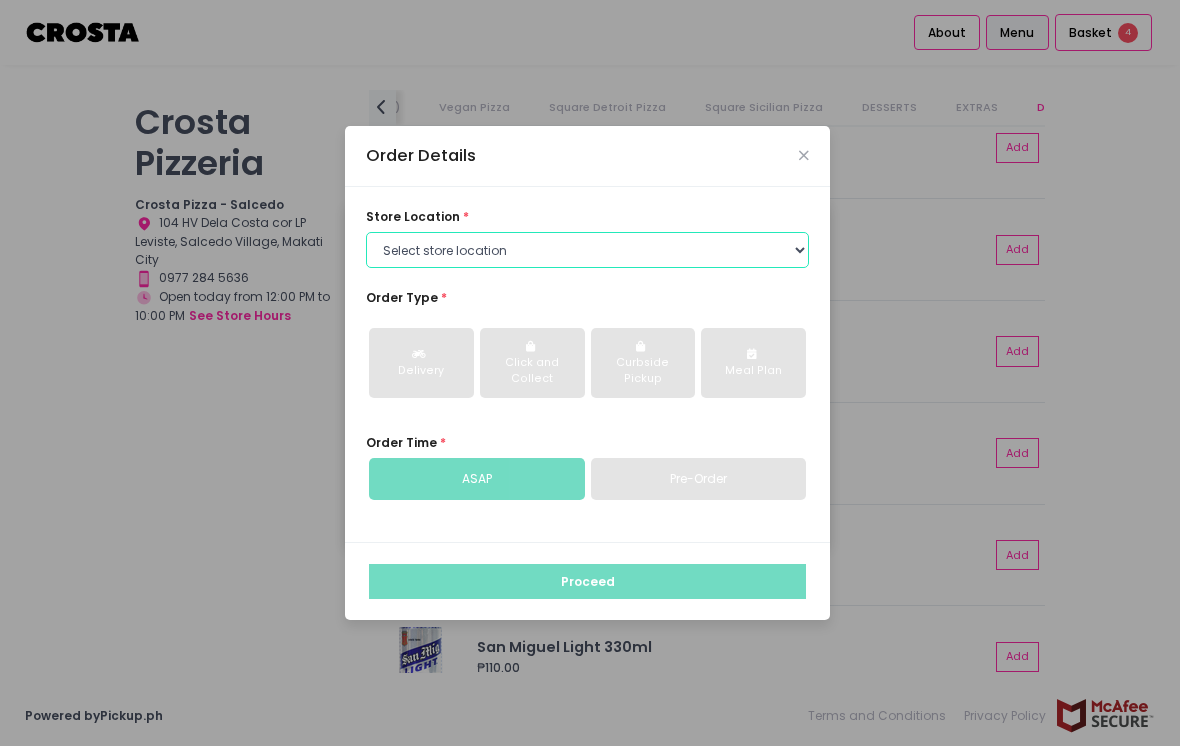 select on "65090bae48156caed44a5eb4" 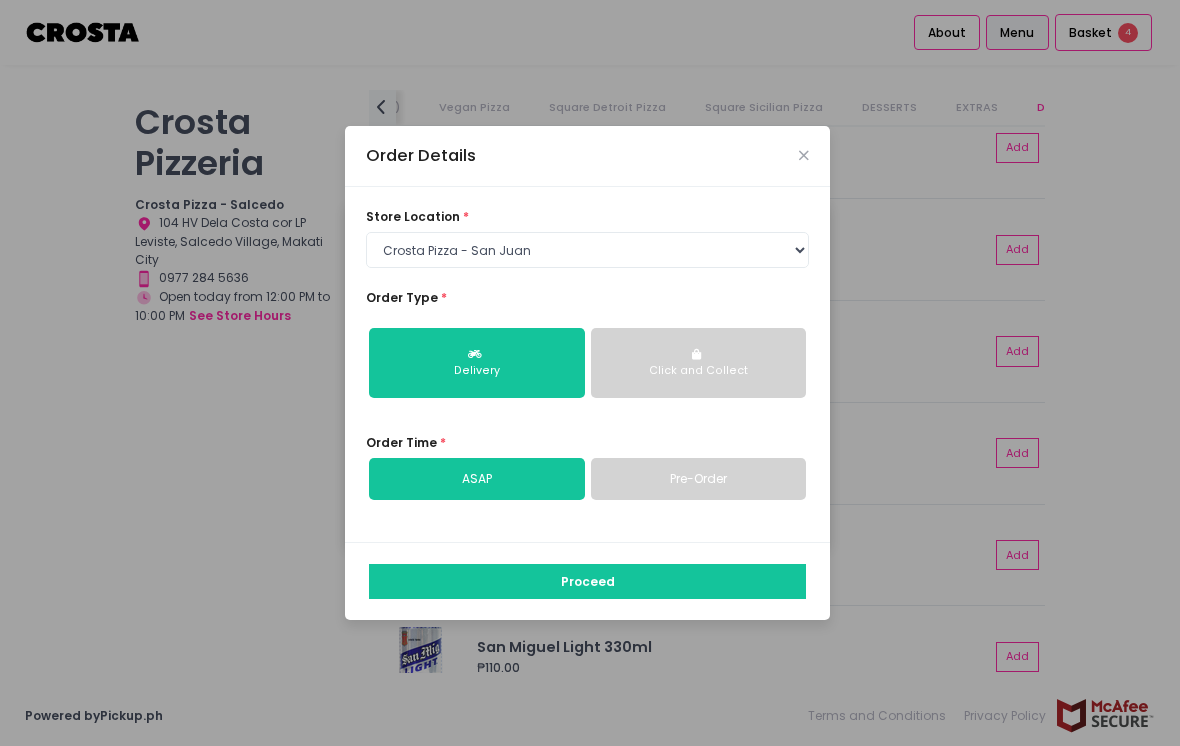 click on "Pre-Order" at bounding box center (699, 479) 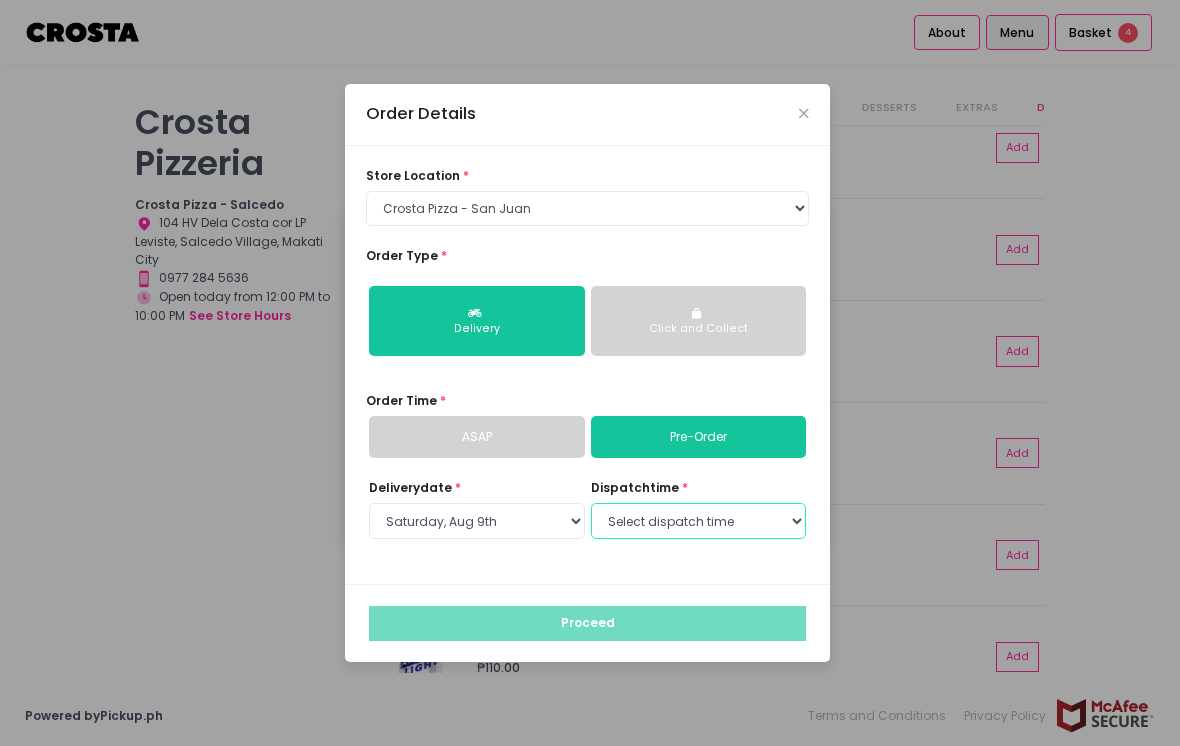 click on "Select dispatch time 07:00 PM - 07:30 PM 07:30 PM - 08:00 PM 08:00 PM - 08:30 PM 08:30 PM - 09:00 PM 09:00 PM - 09:30 PM 09:30 PM - 10:00 PM" at bounding box center [699, 521] 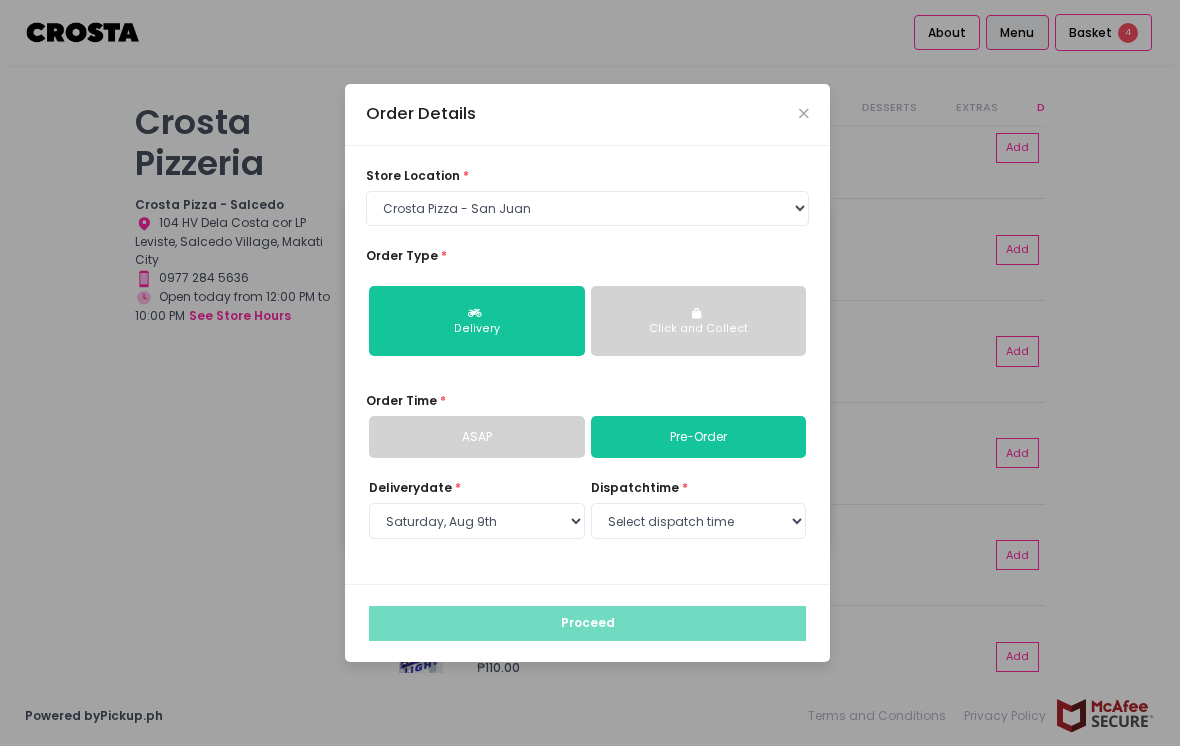 click on "store location   * Select store location Crosta Pizza - Salcedo  Crosta Pizza - San Juan  Order Type   *  Delivery   Click and Collect  Order Time   * ASAP Pre-Order Delivery  date   *    Select Delivery date Saturday, Aug 9th Sunday, Aug 10th Monday, Aug 11th Tuesday, Aug 12th Wednesday, Aug 13th Thursday, Aug 14th dispatch  time   *    Select dispatch time 07:00 PM - 07:30 PM 07:30 PM - 08:00 PM 08:00 PM - 08:30 PM 08:30 PM - 09:00 PM 09:00 PM - 09:30 PM 09:30 PM - 10:00 PM" at bounding box center [587, 365] 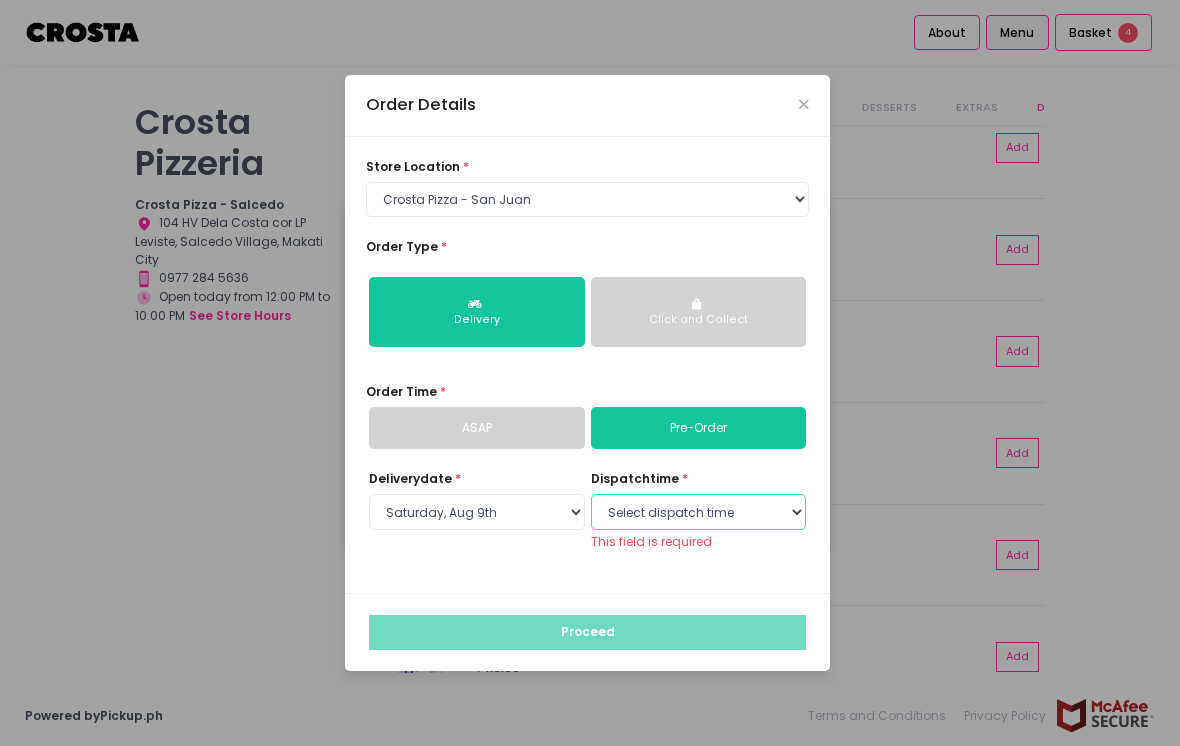 click on "Select dispatch time 07:00 PM - 07:30 PM 07:30 PM - 08:00 PM 08:00 PM - 08:30 PM 08:30 PM - 09:00 PM 09:00 PM - 09:30 PM 09:30 PM - 10:00 PM" at bounding box center [699, 512] 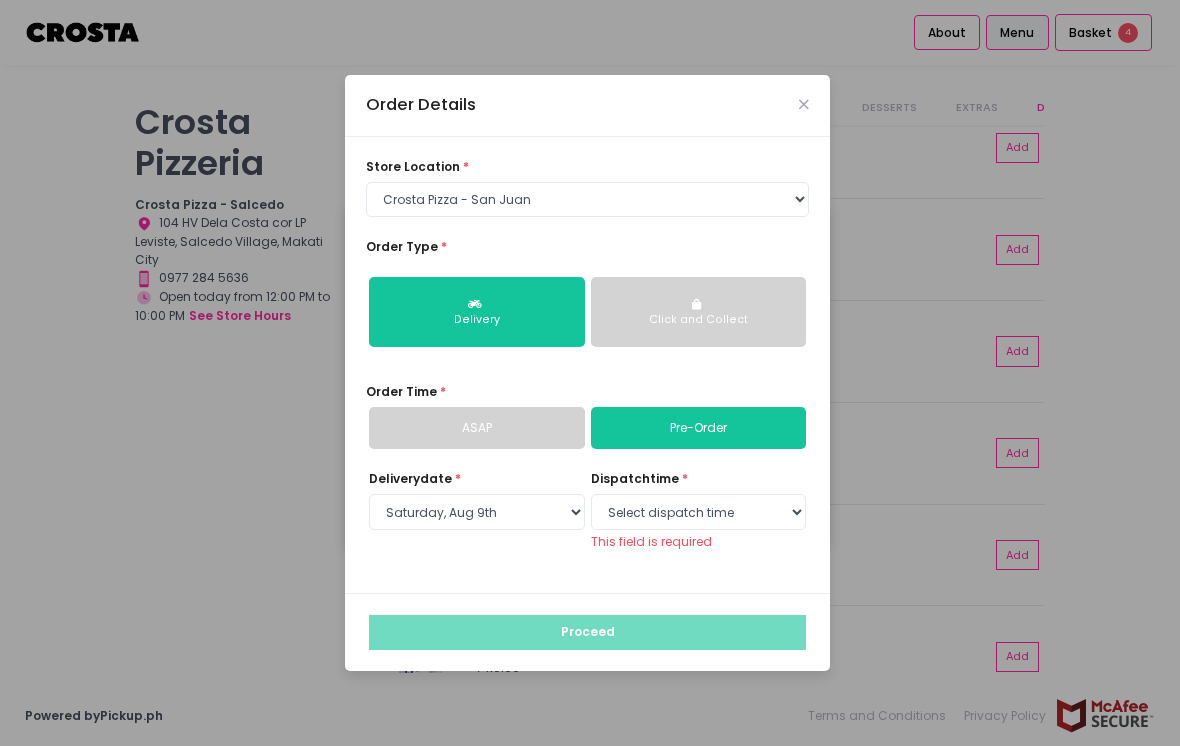 click on "ASAP" at bounding box center [477, 428] 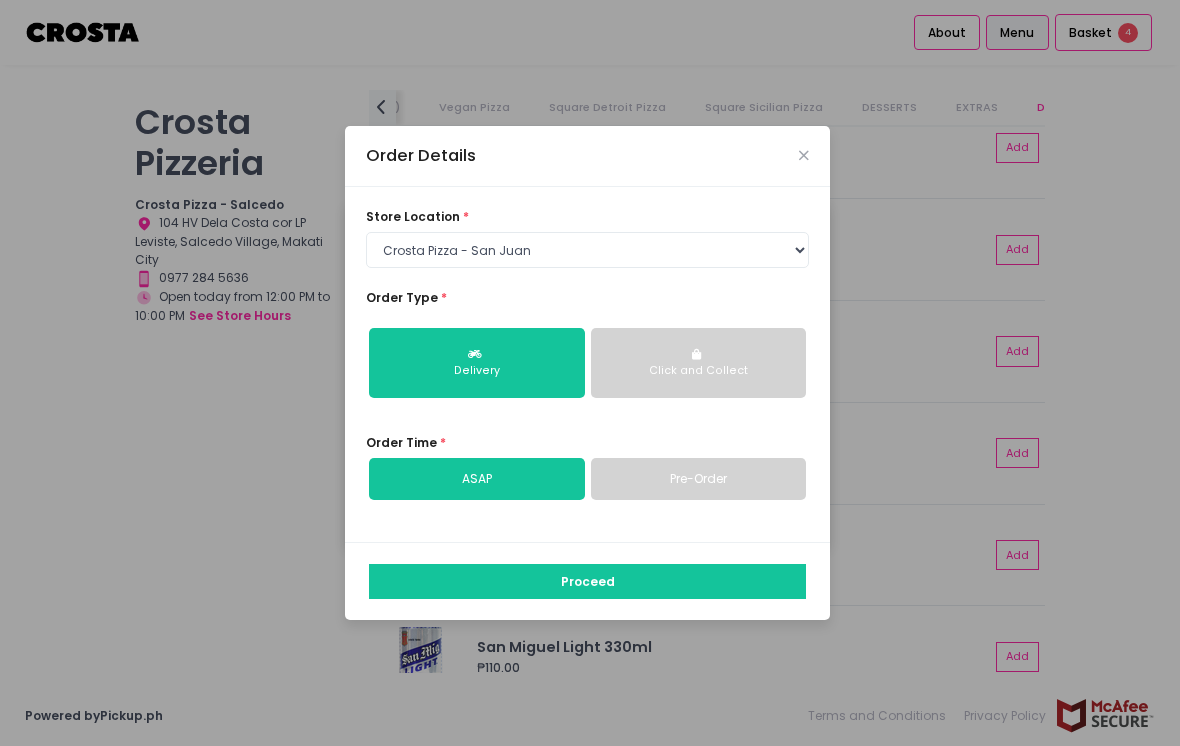 click on "Order Details" at bounding box center [587, 157] 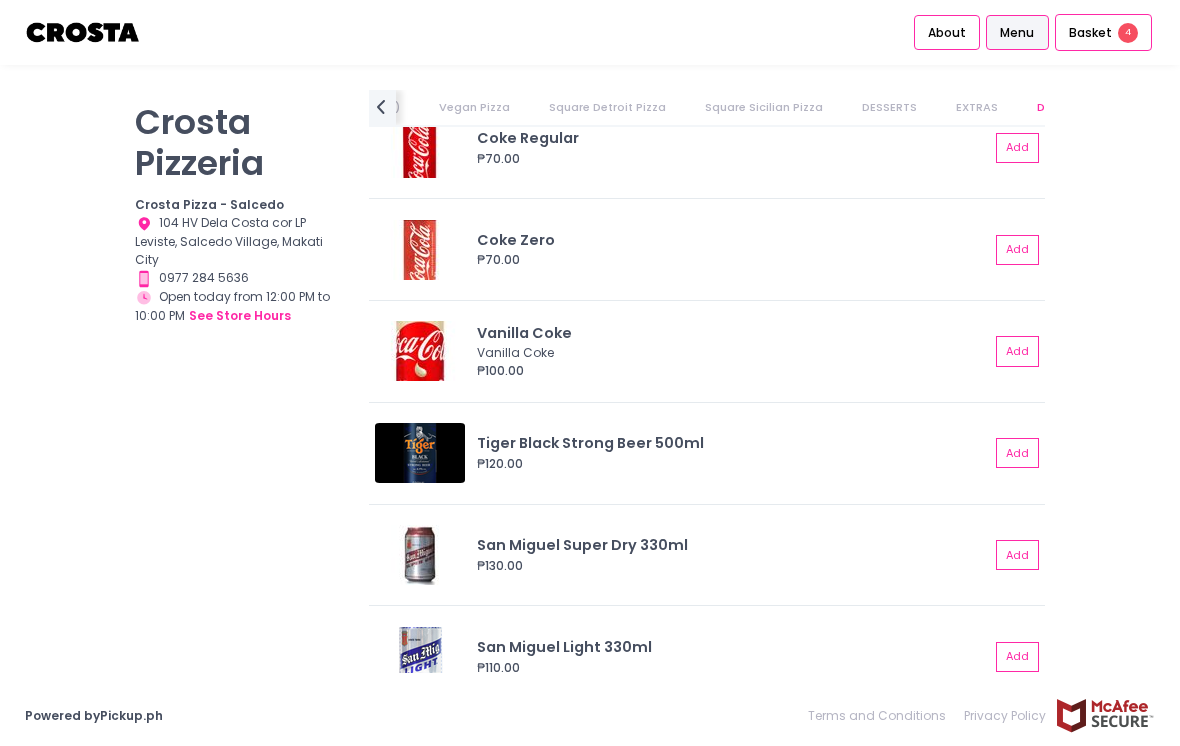 click on "Basket 4" at bounding box center (1103, 33) 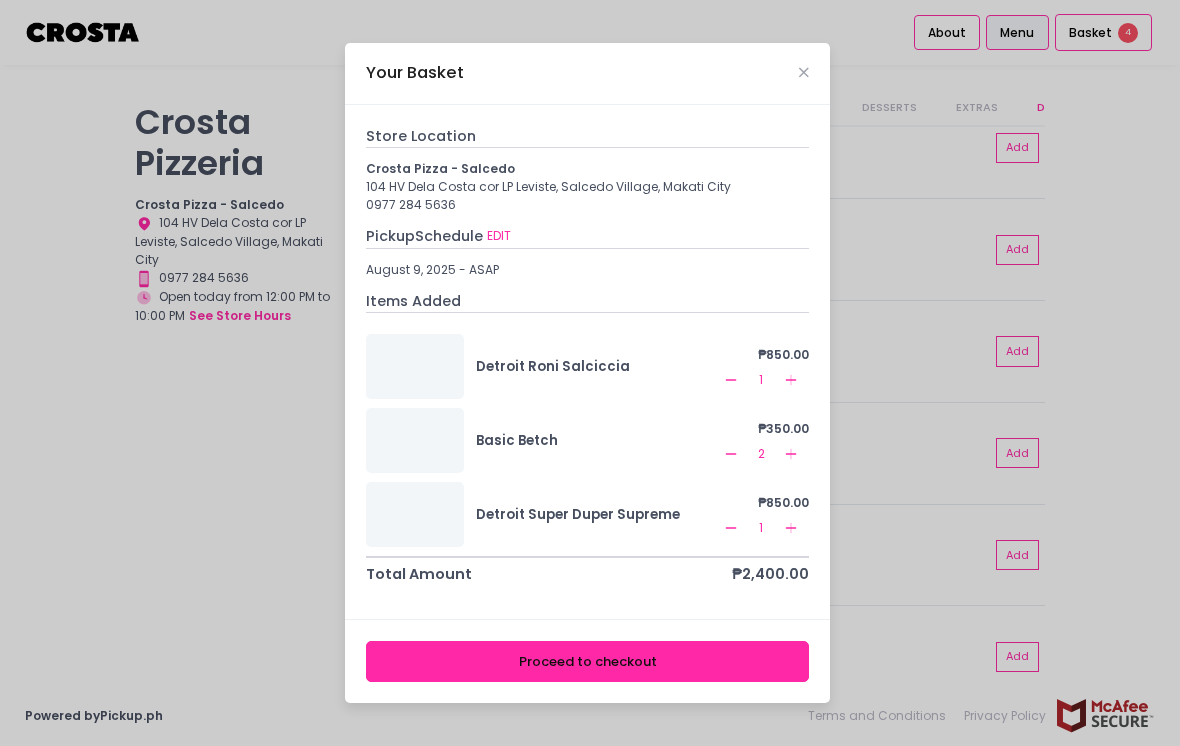 scroll, scrollTop: 33, scrollLeft: 0, axis: vertical 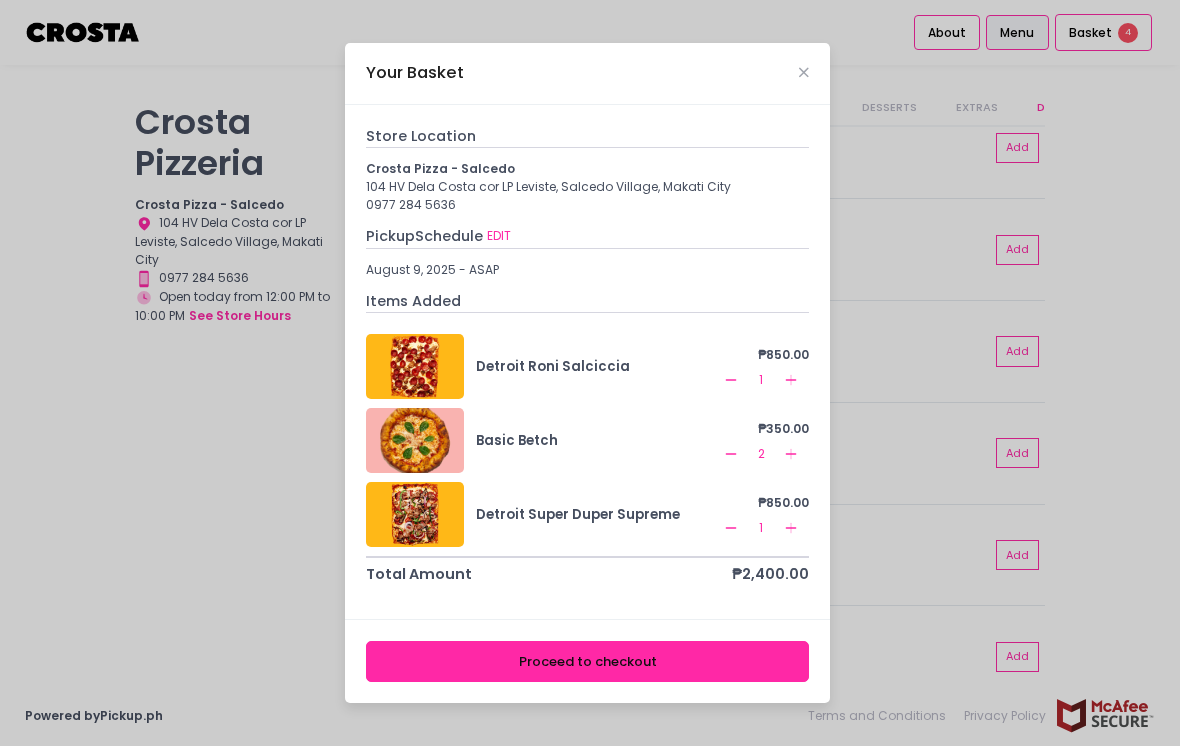 click at bounding box center (804, 72) 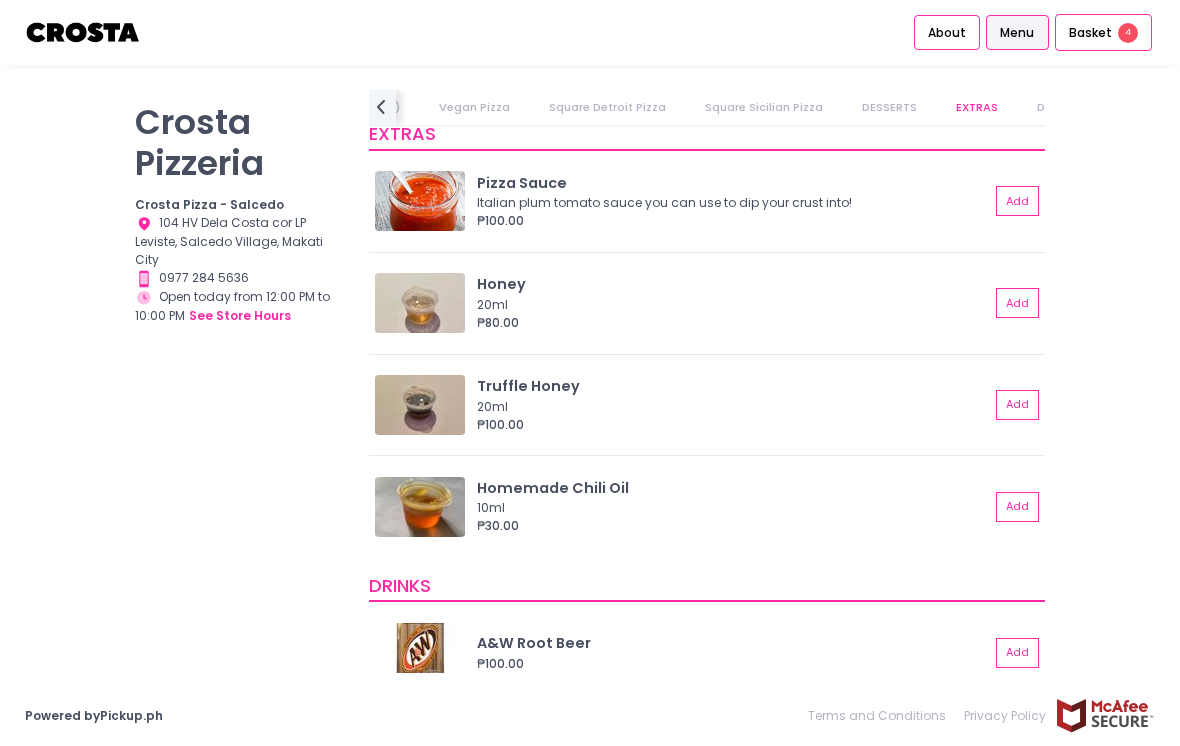 scroll, scrollTop: 3642, scrollLeft: 0, axis: vertical 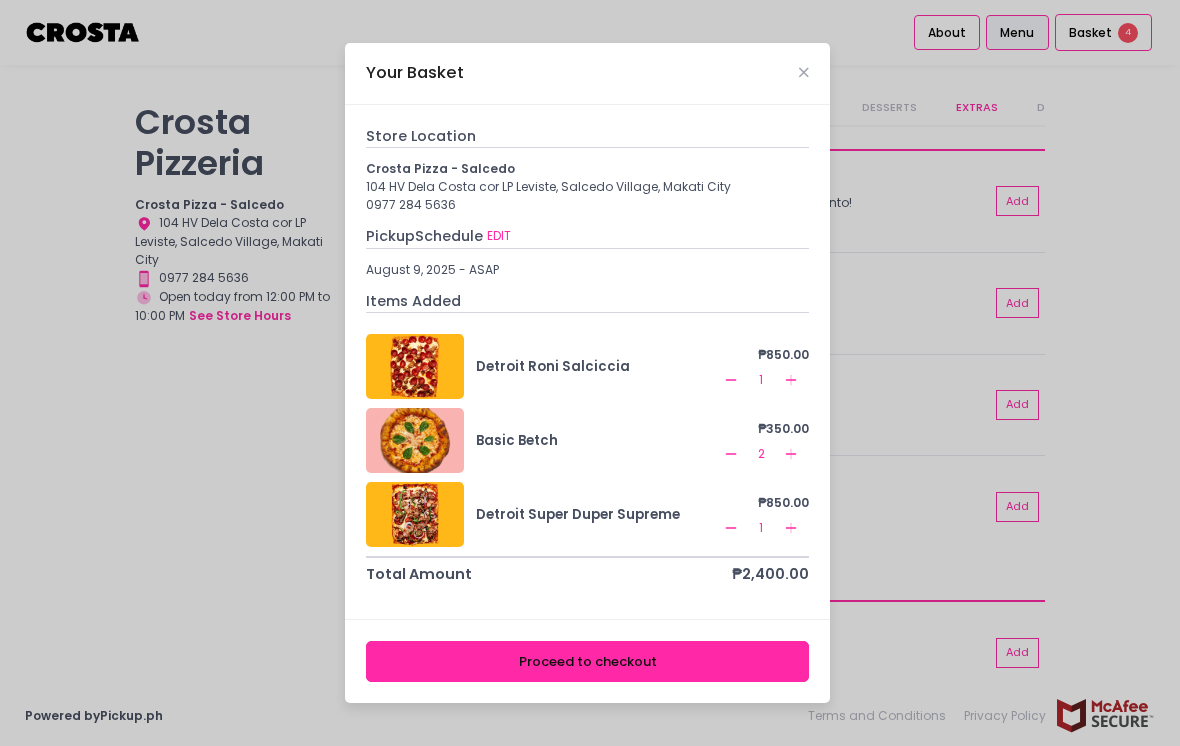 click on "Proceed to checkout" at bounding box center (587, 661) 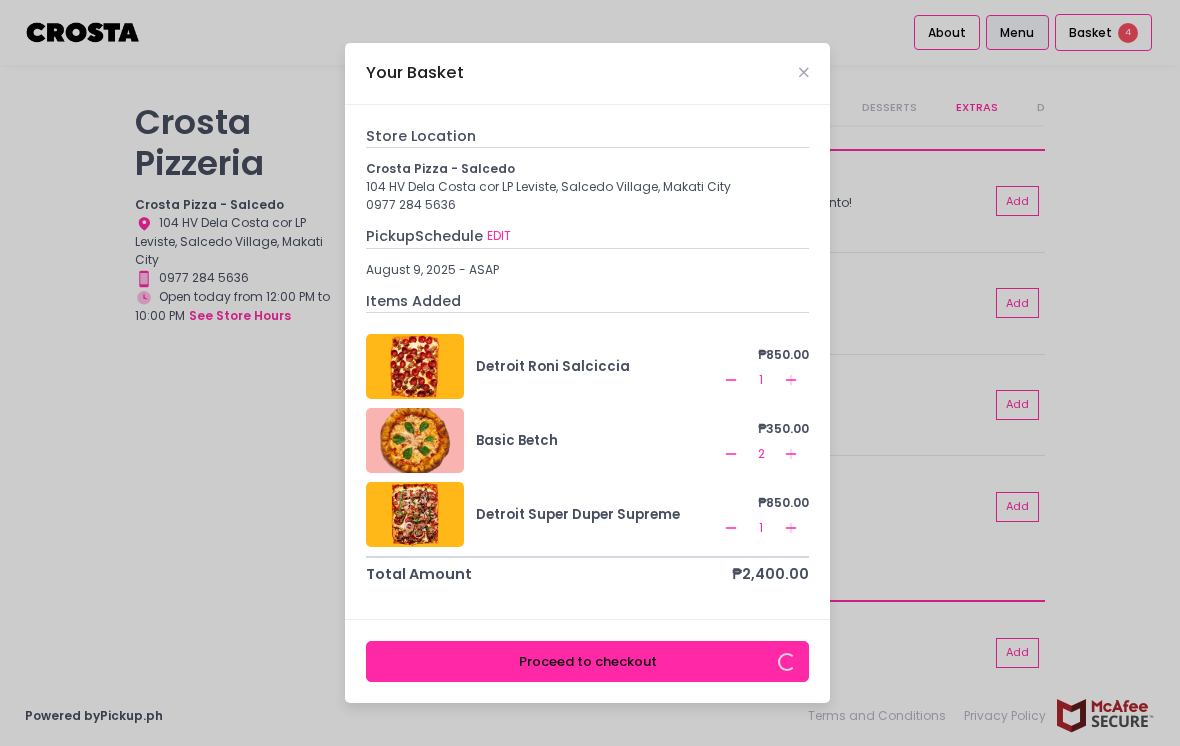scroll, scrollTop: 0, scrollLeft: 0, axis: both 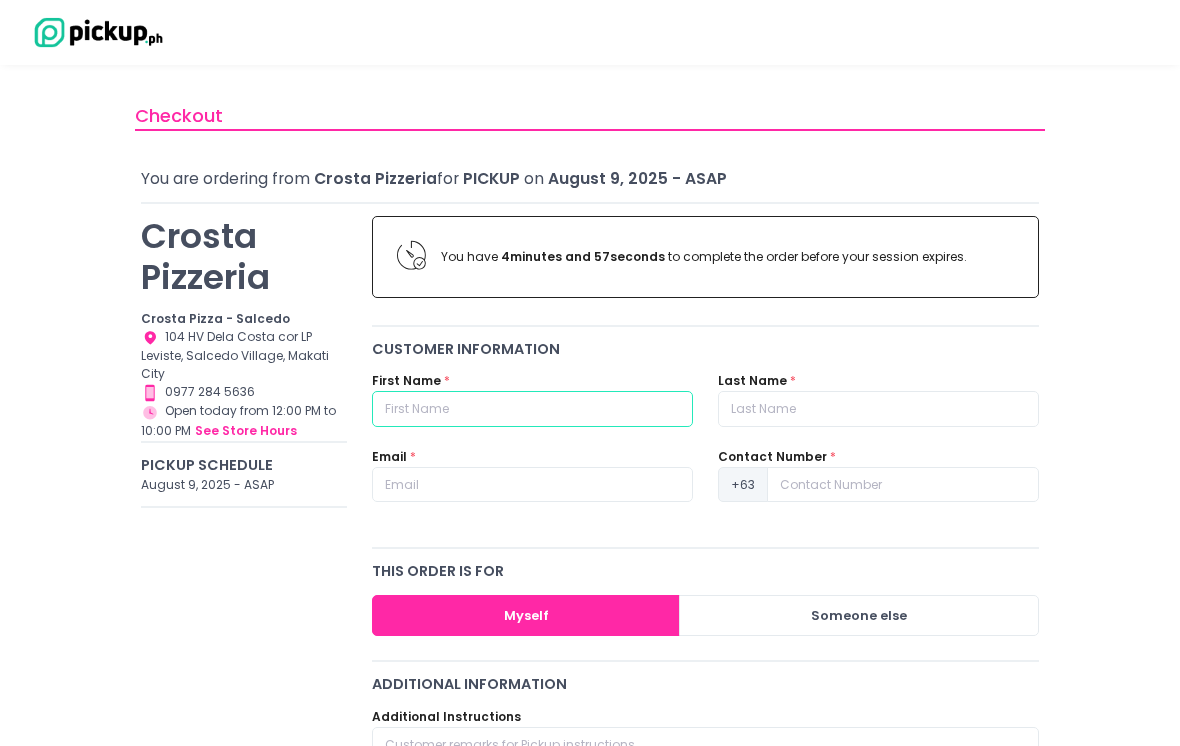 click at bounding box center [532, 409] 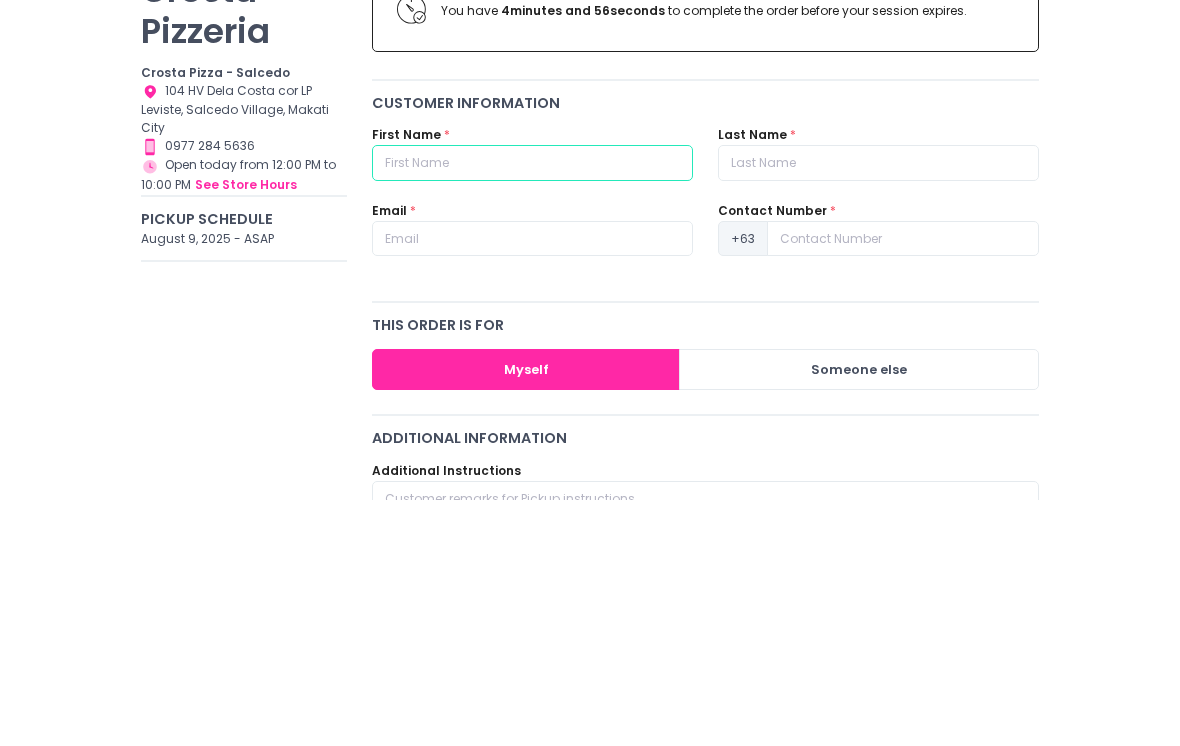type on "[FIRST]" 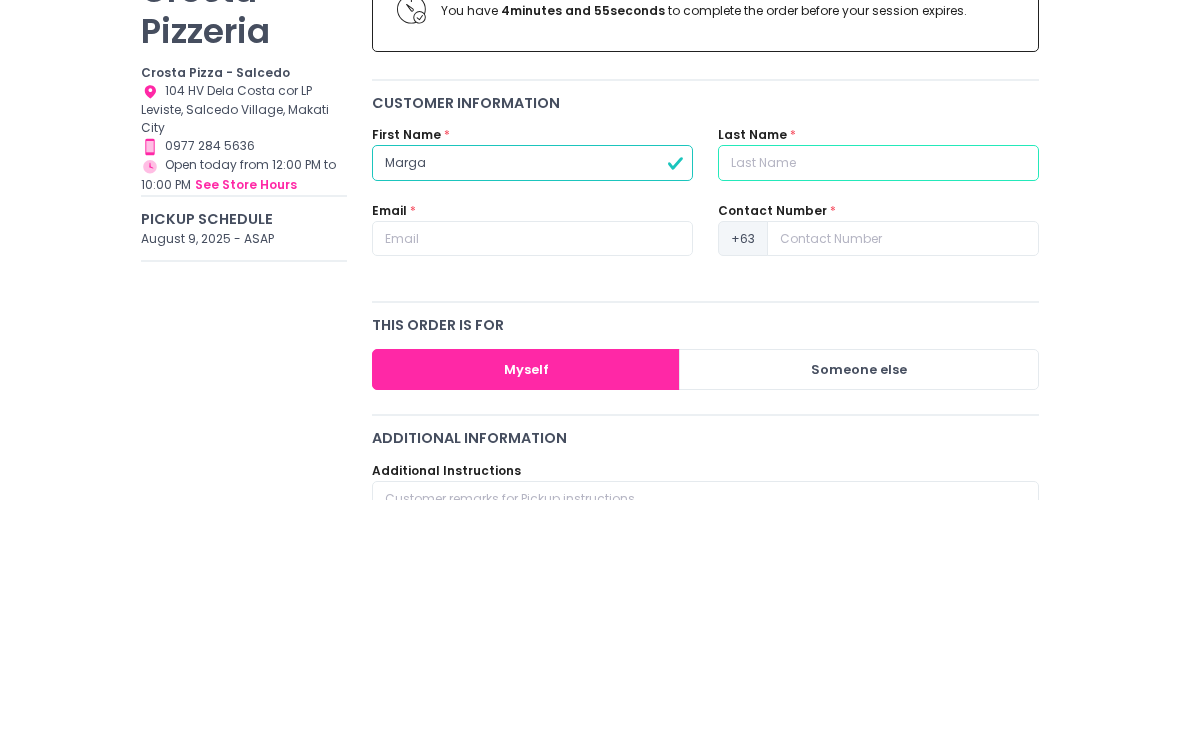 click at bounding box center [878, 409] 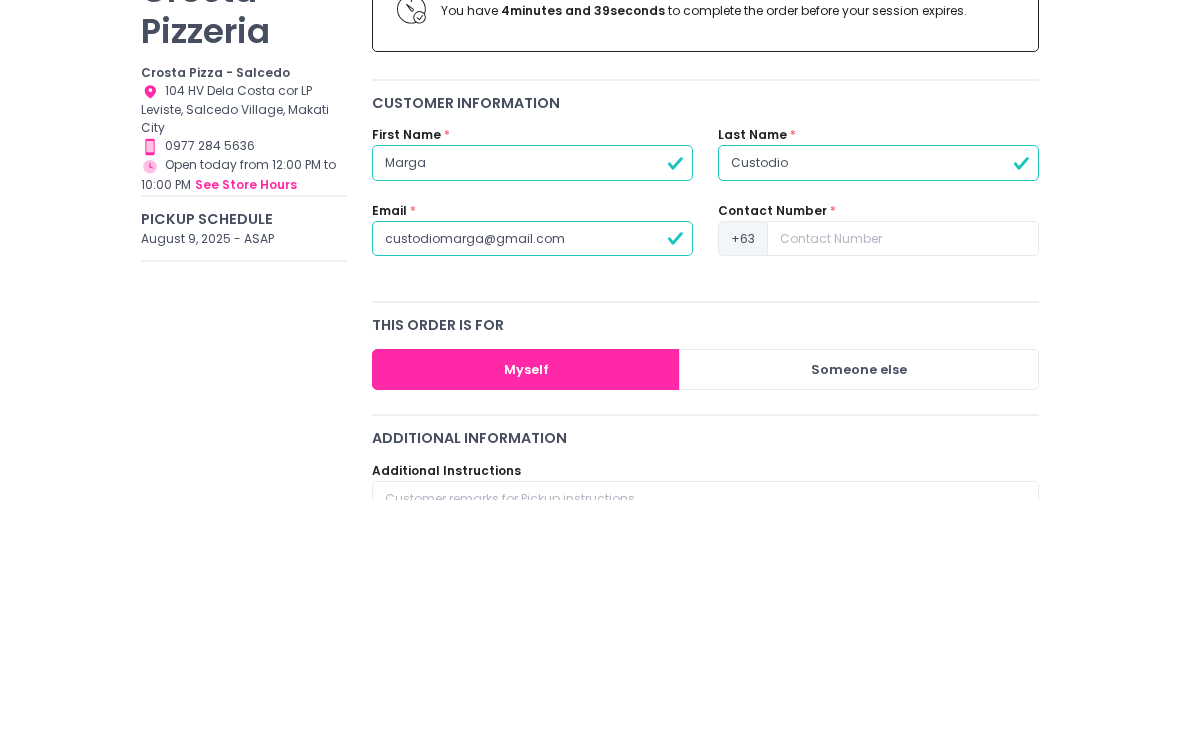 type on "[EMAIL]" 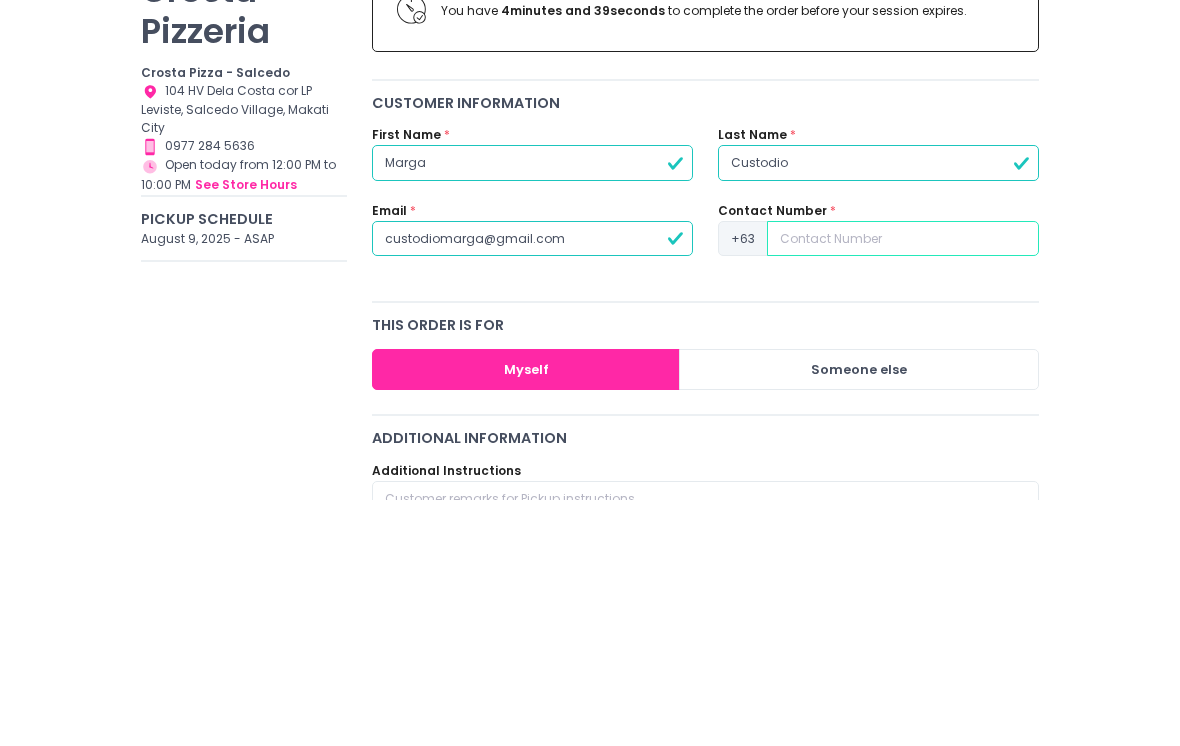 click at bounding box center (903, 485) 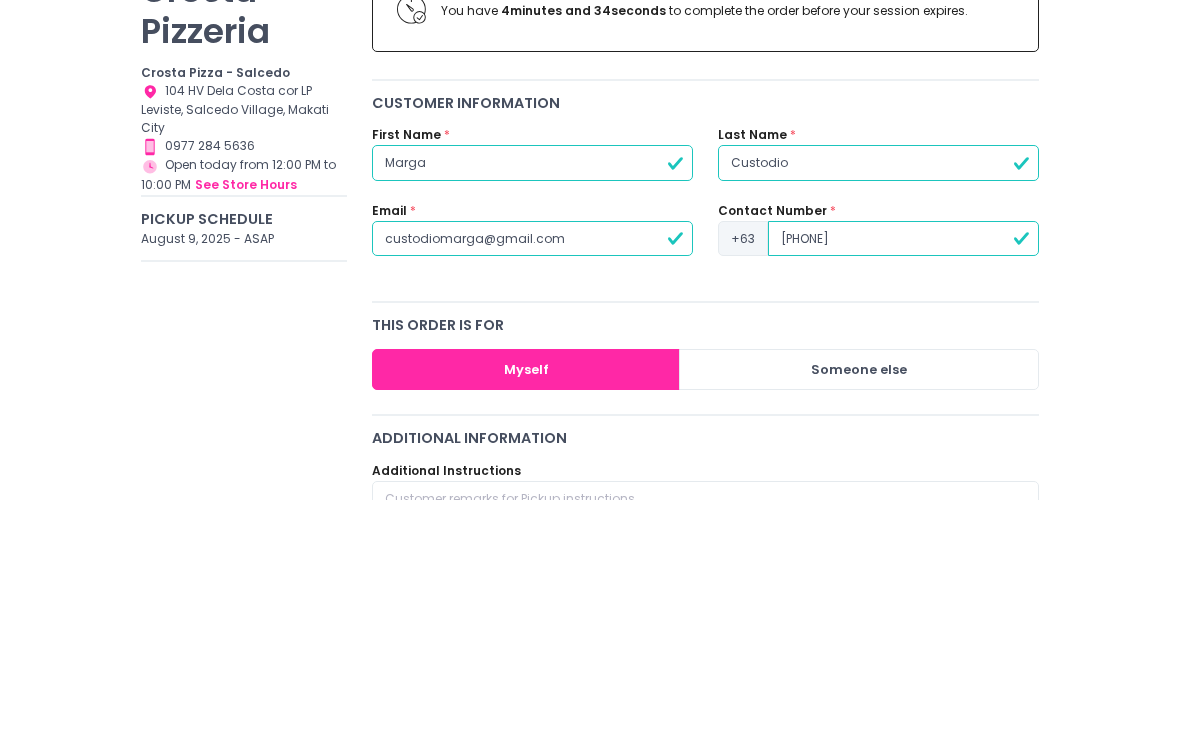 type on "9453800315" 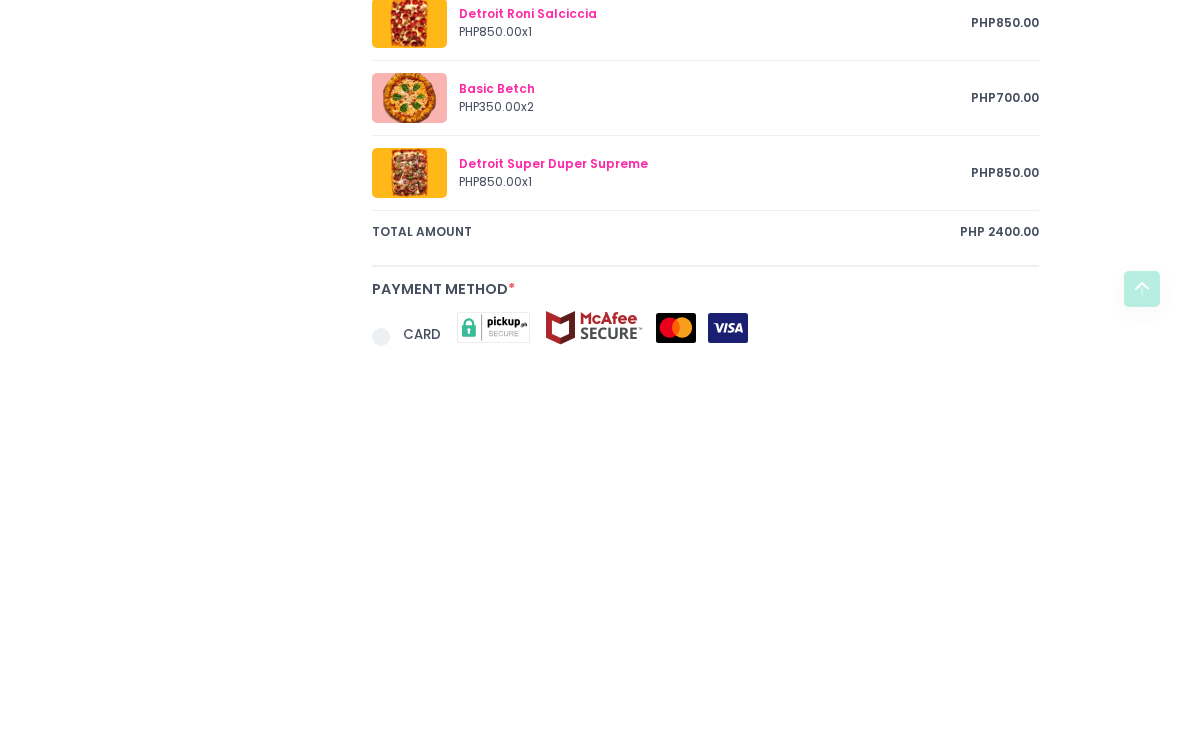 scroll, scrollTop: 664, scrollLeft: 0, axis: vertical 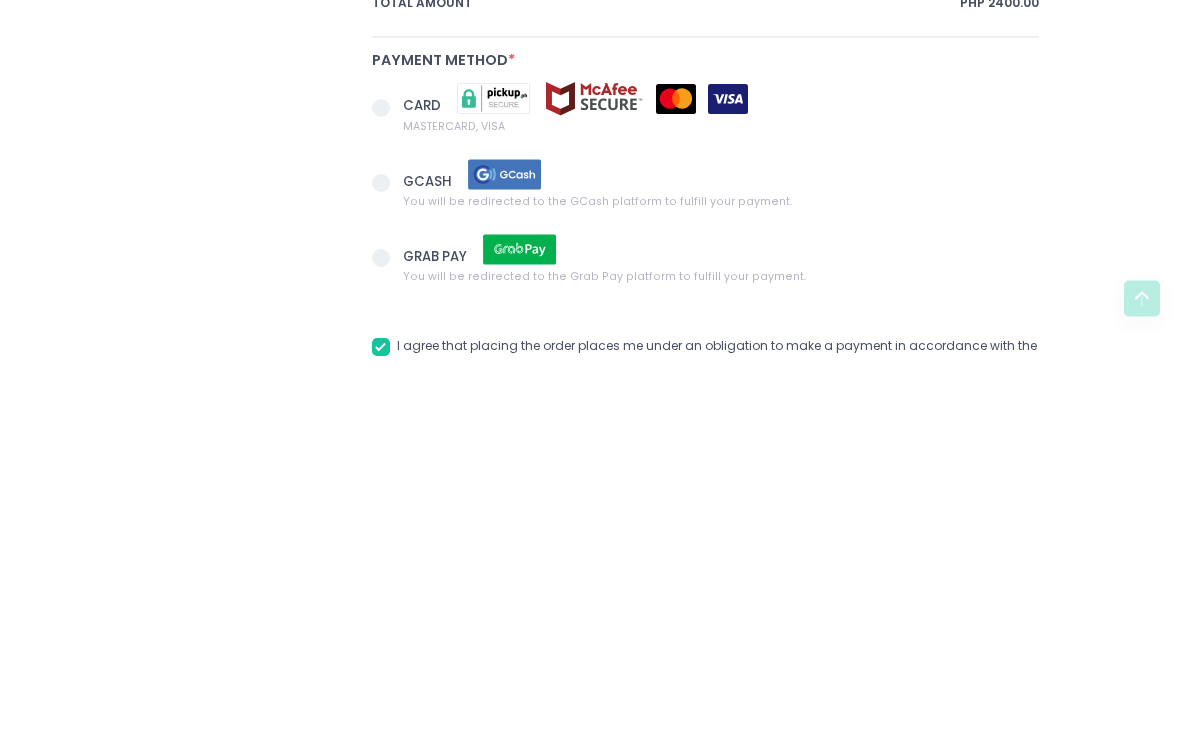 click at bounding box center [387, 573] 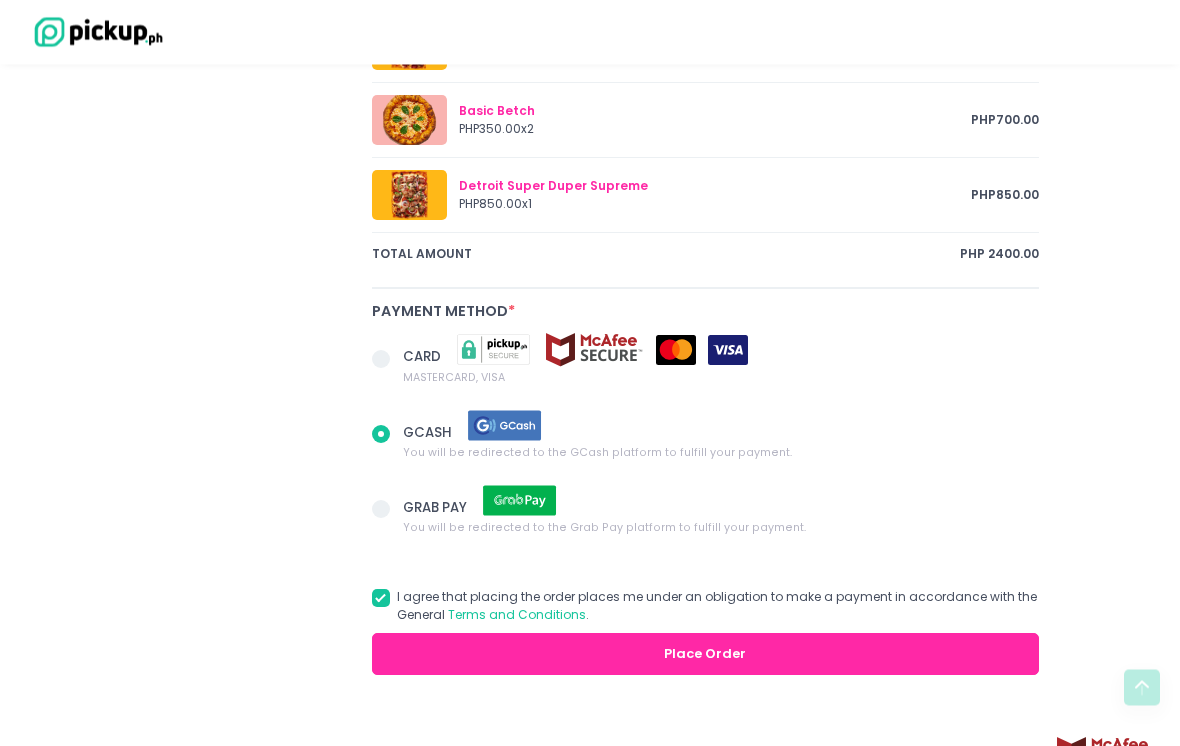 scroll, scrollTop: 1034, scrollLeft: 0, axis: vertical 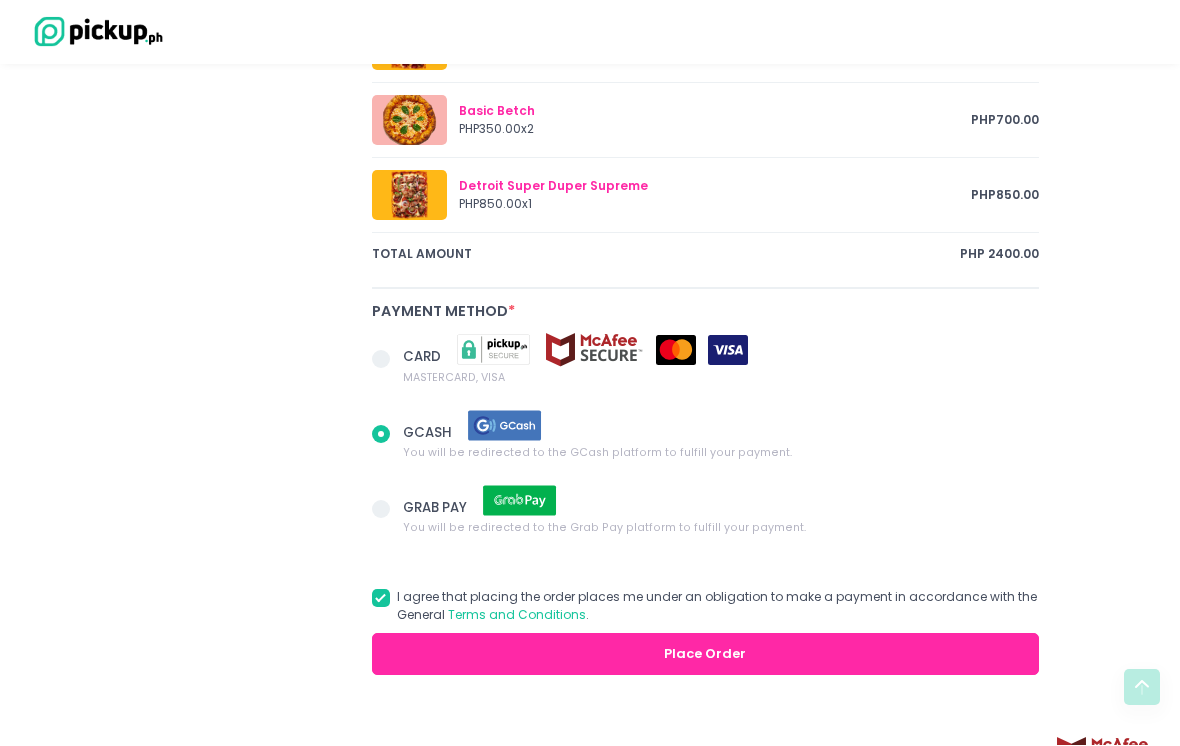 click on "Place Order" at bounding box center (705, 654) 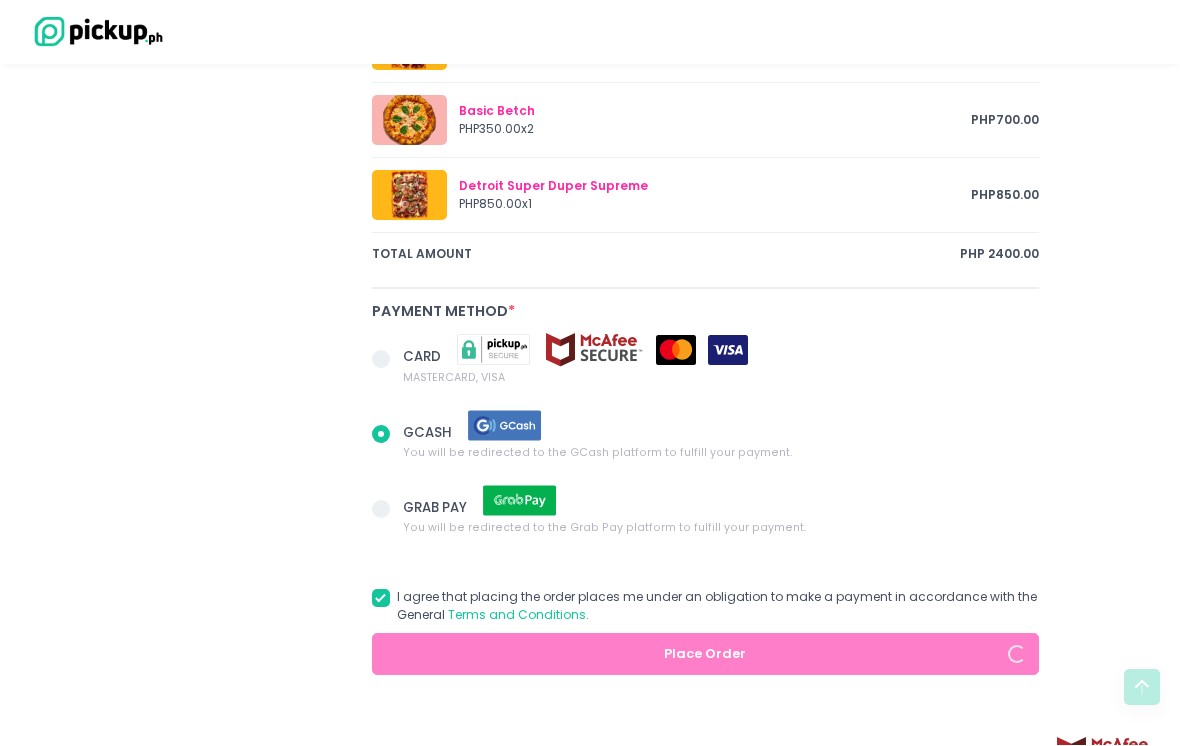 radio on "true" 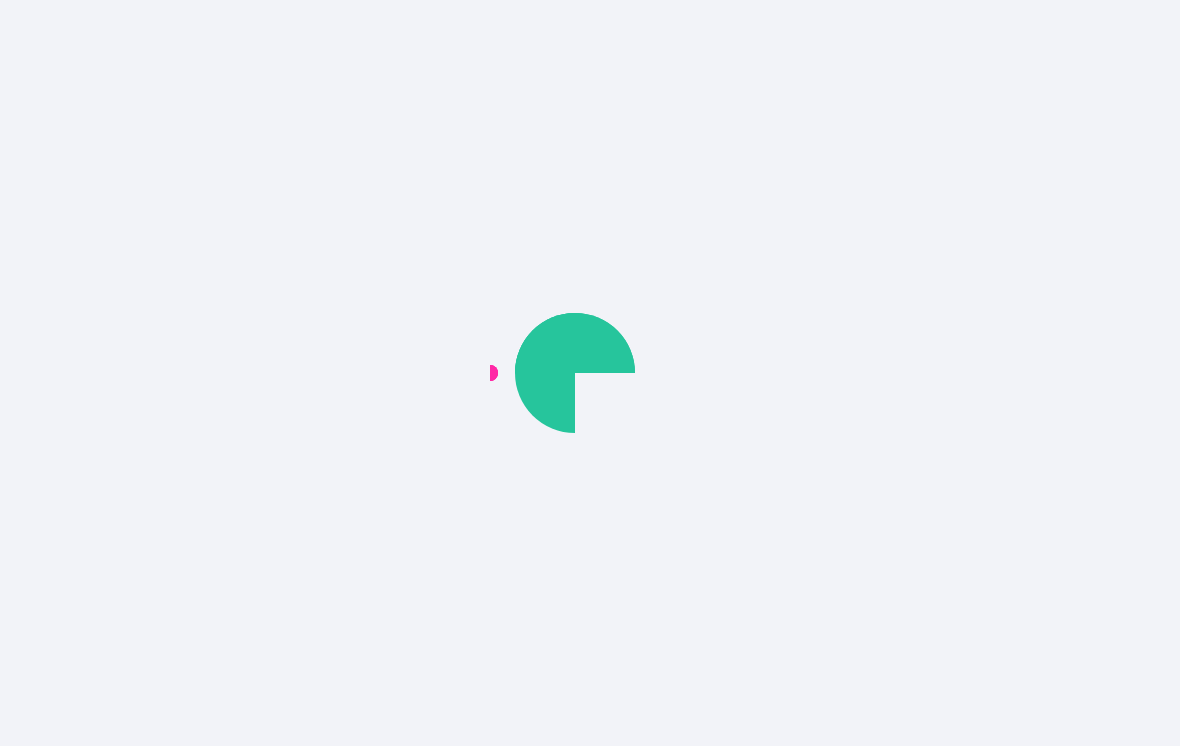 scroll, scrollTop: 0, scrollLeft: 0, axis: both 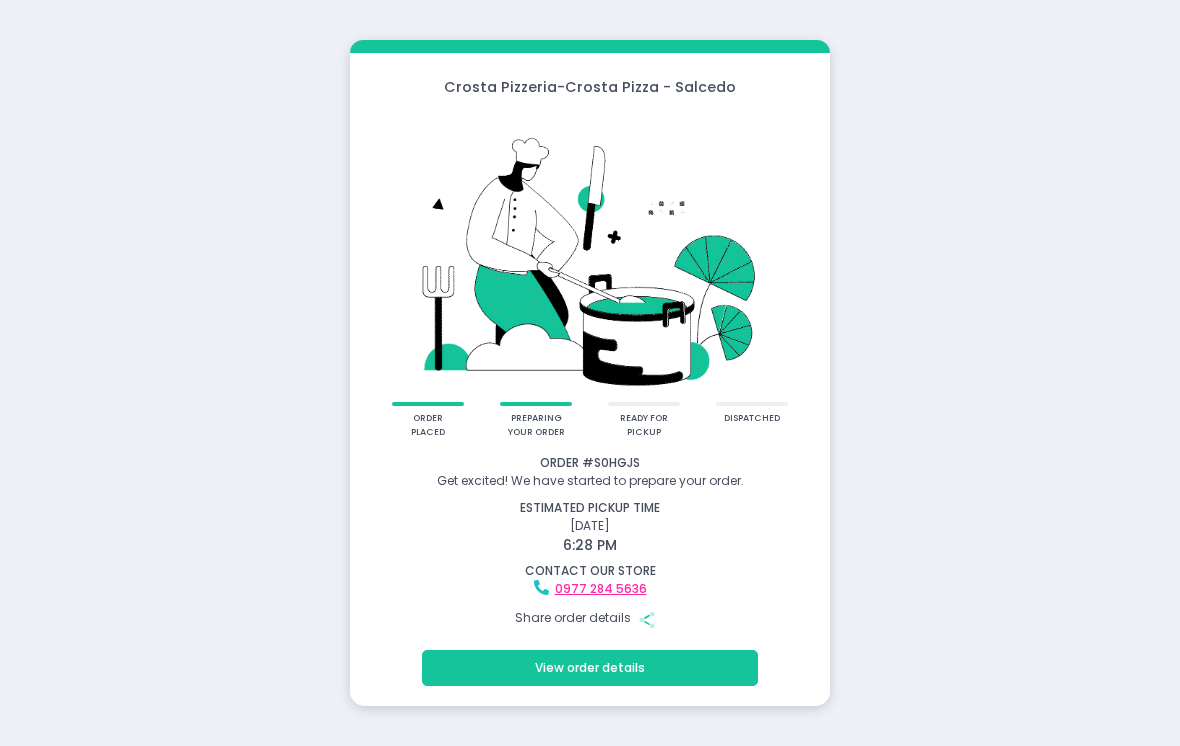 click on "View order details" at bounding box center (590, 668) 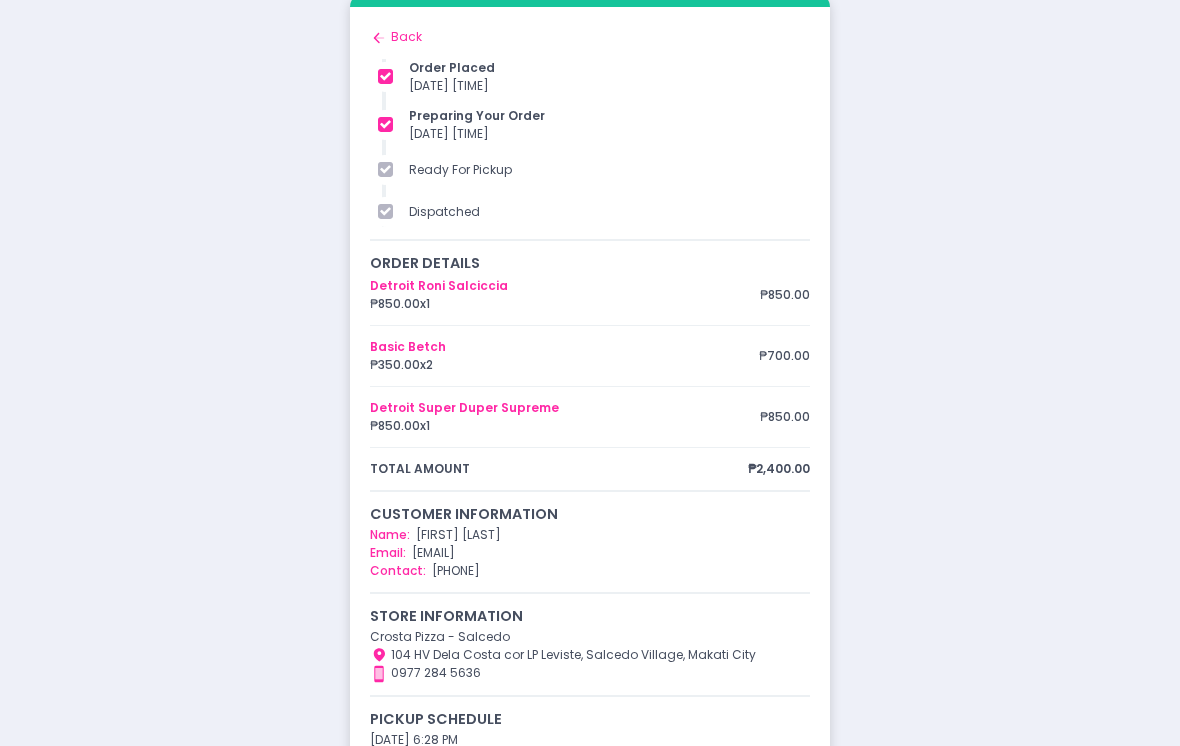 scroll, scrollTop: 5, scrollLeft: 0, axis: vertical 